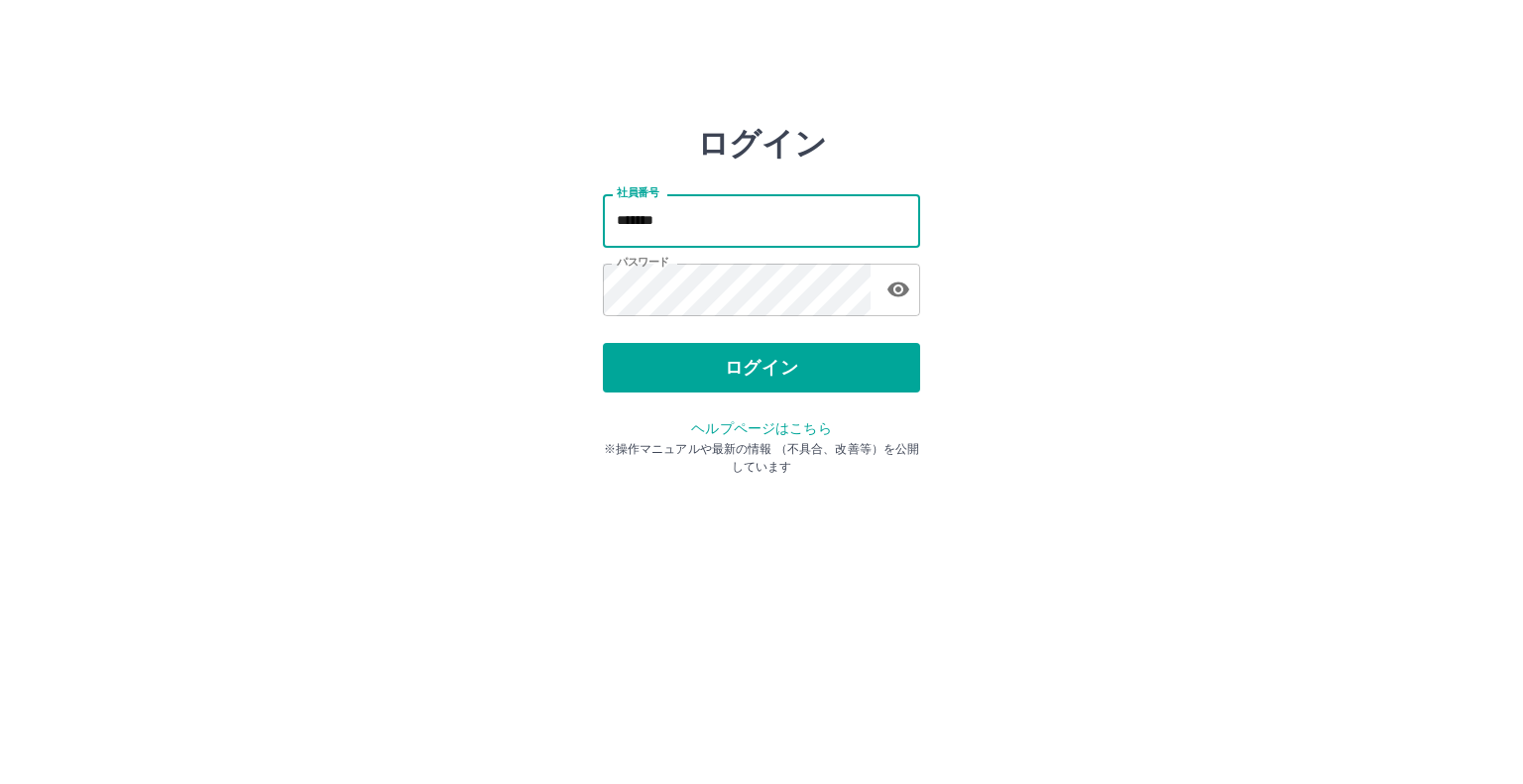 scroll, scrollTop: 0, scrollLeft: 0, axis: both 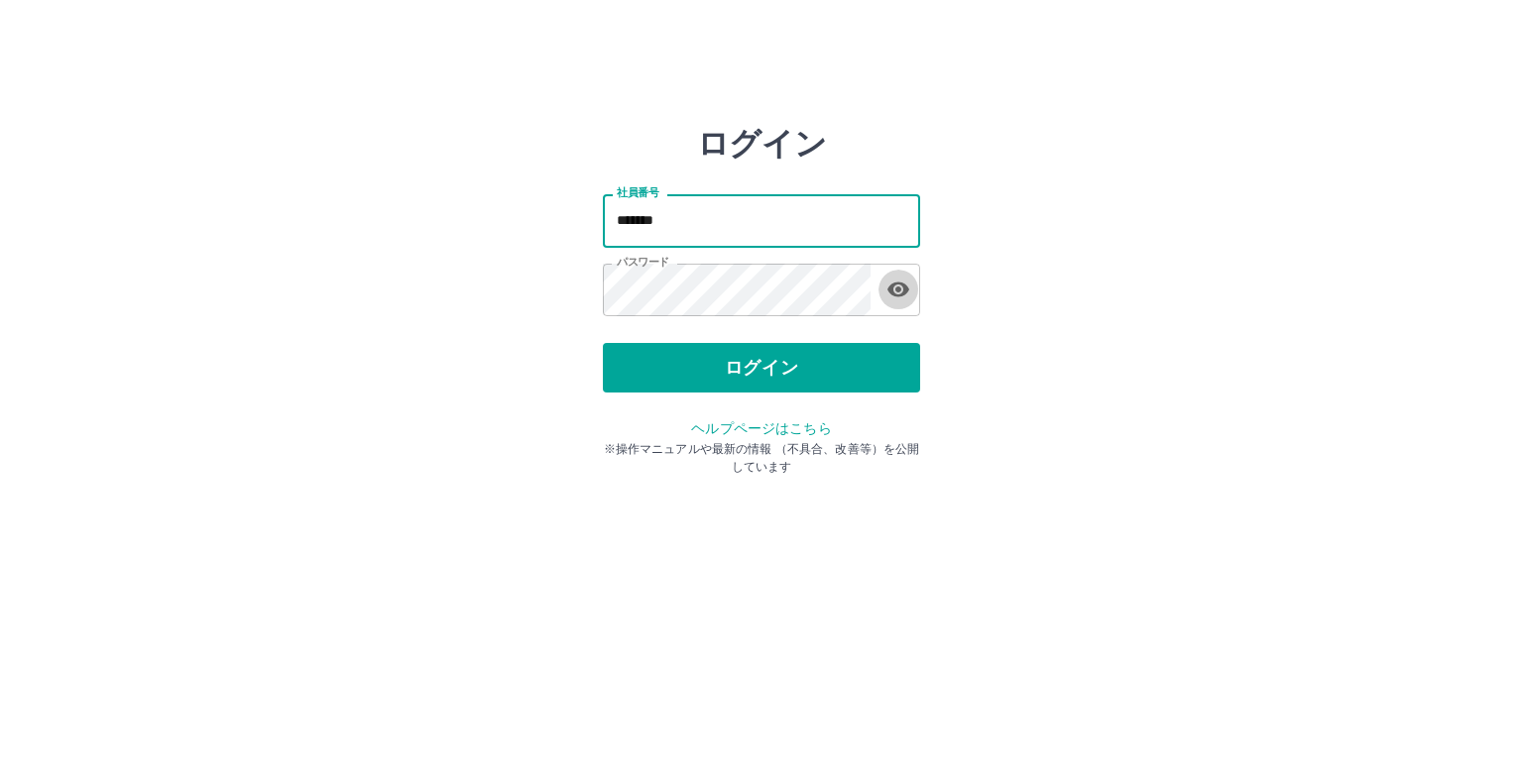 click 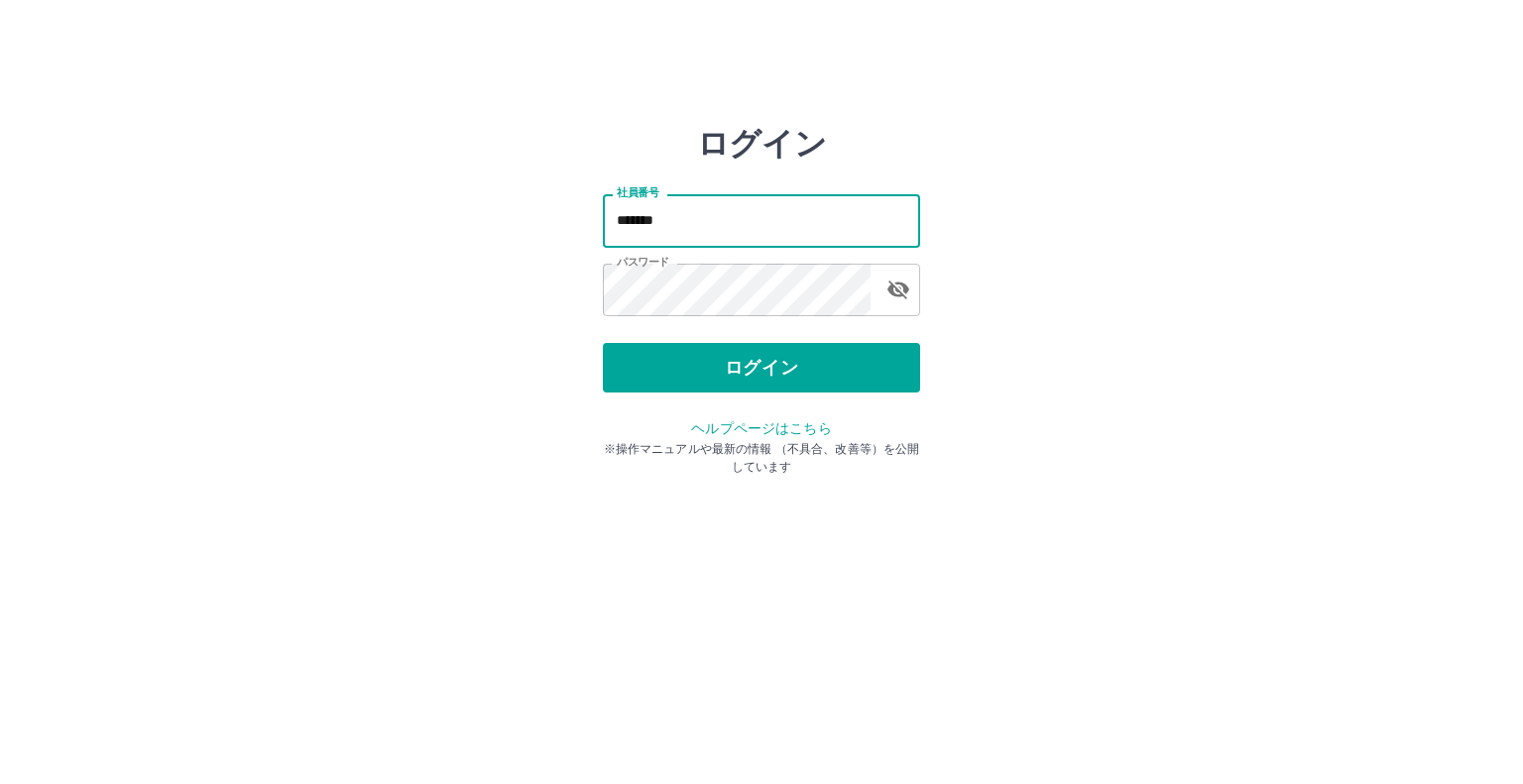 type on "*******" 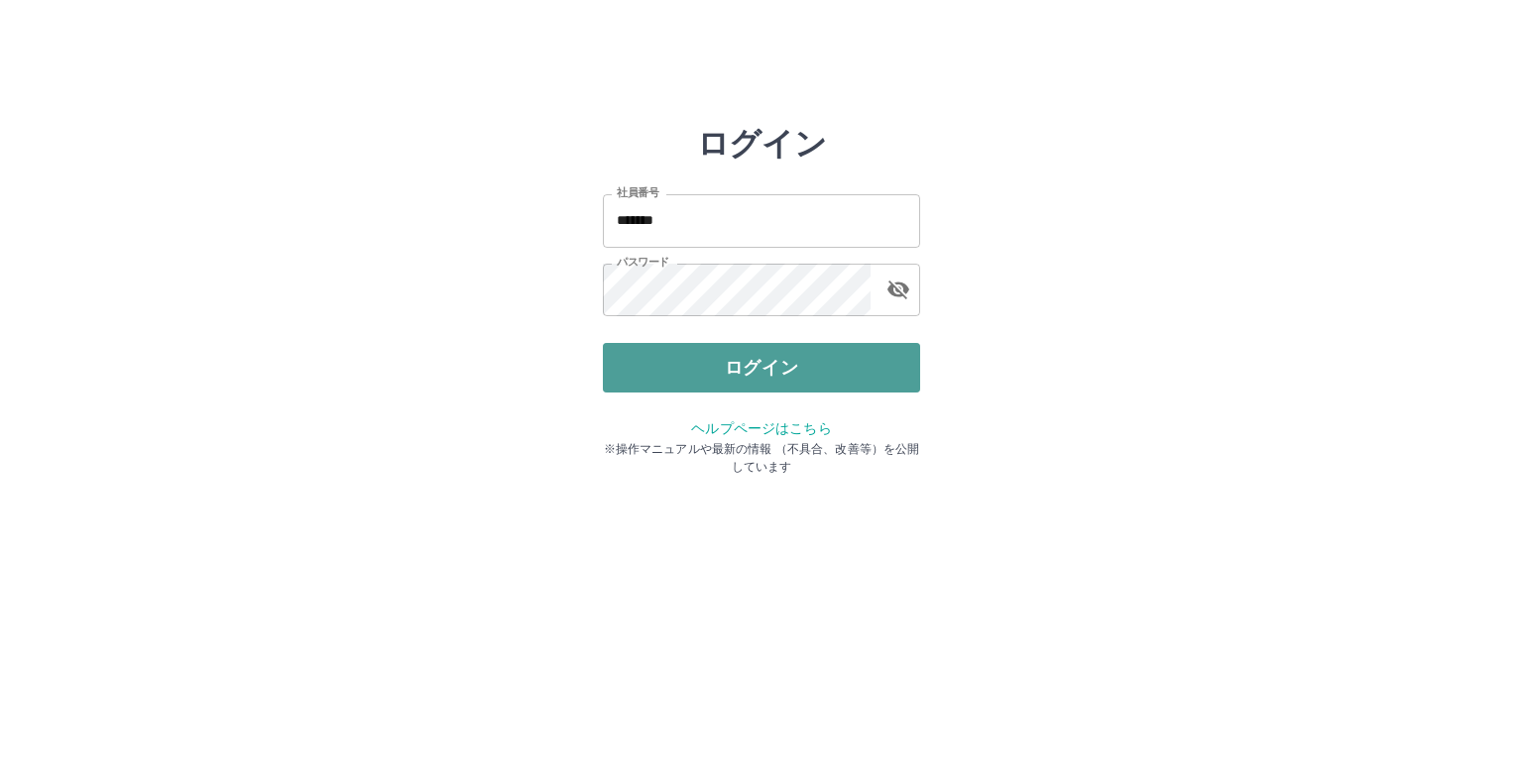 click on "ログイン" at bounding box center [762, 368] 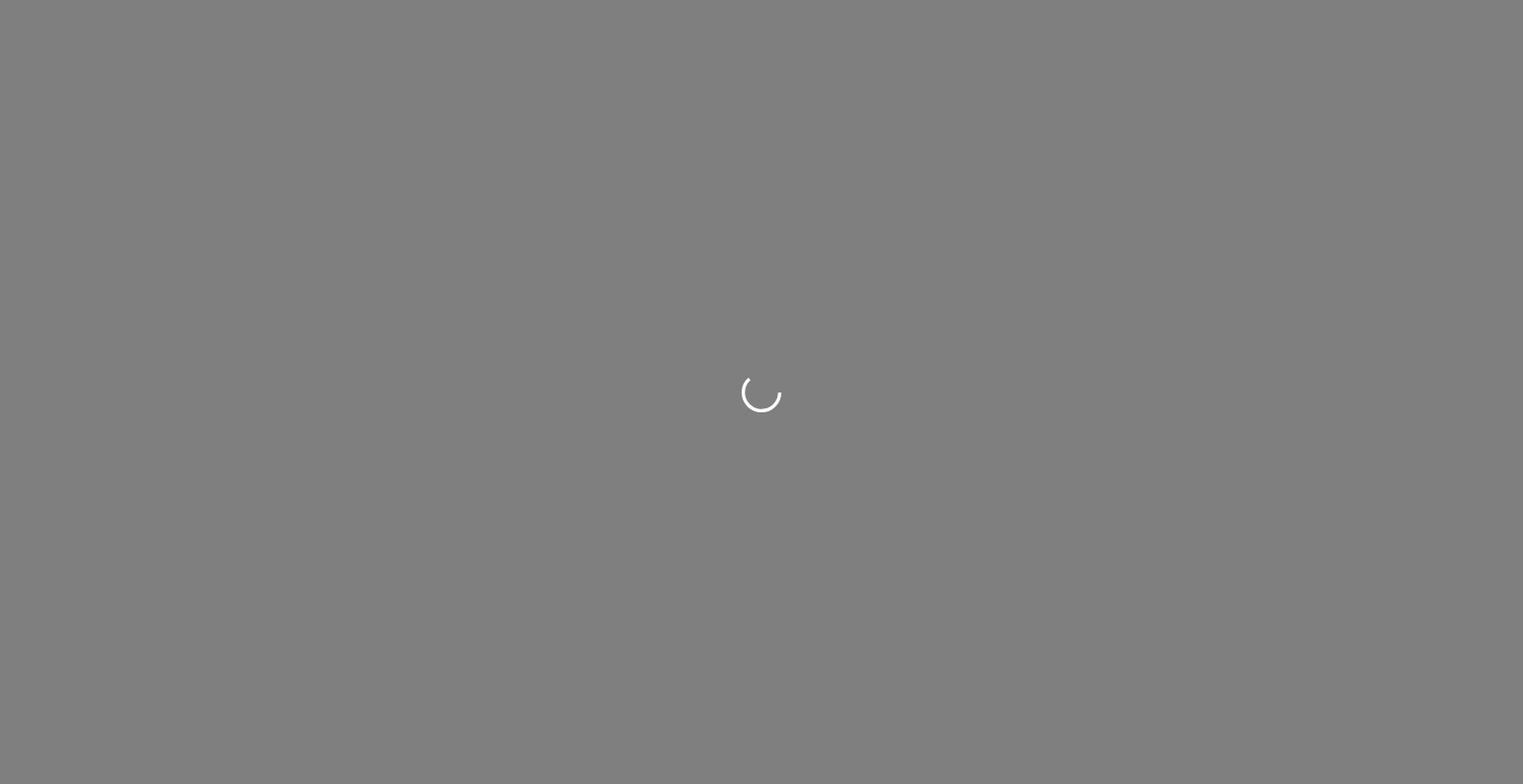 scroll, scrollTop: 0, scrollLeft: 0, axis: both 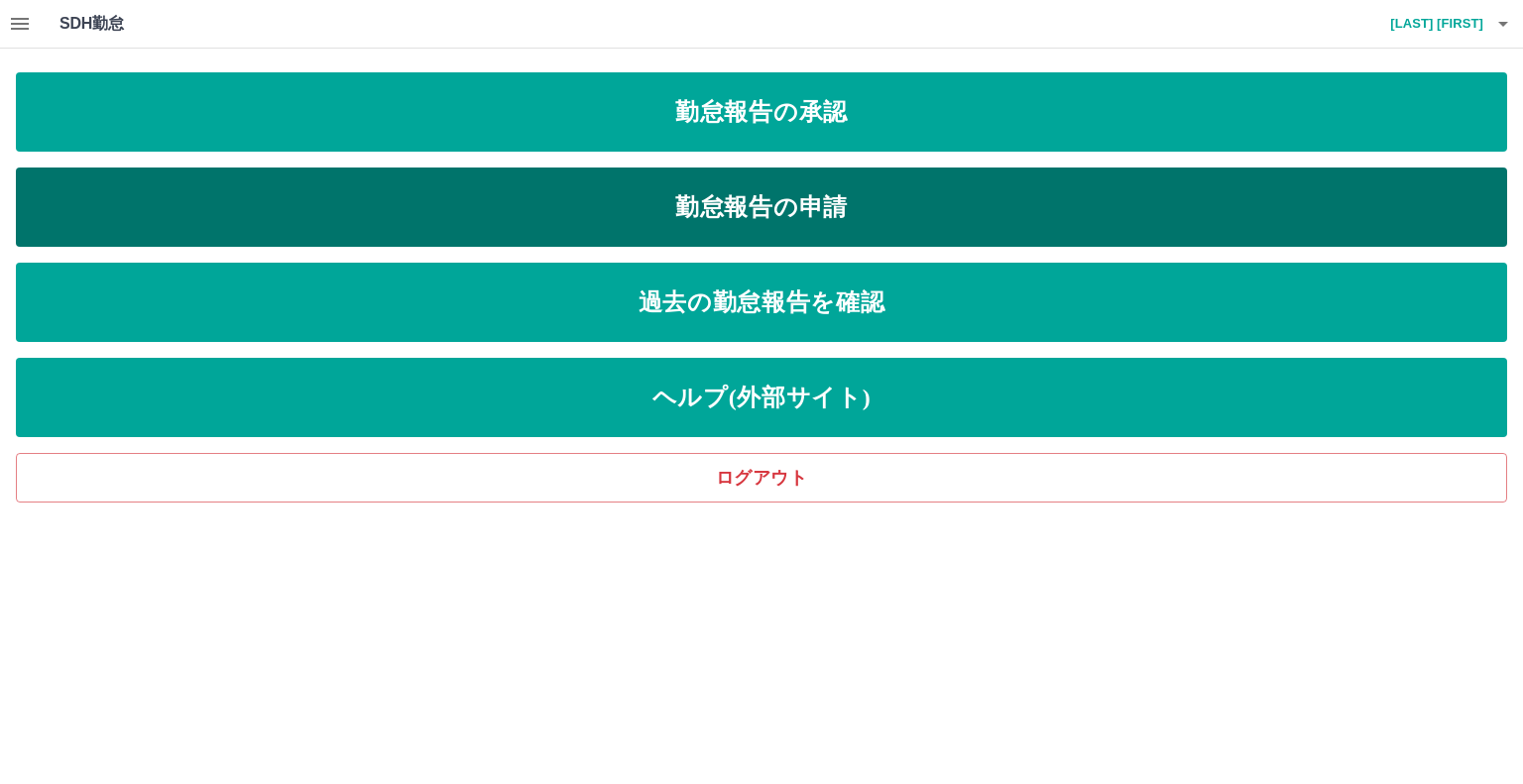 click on "勤怠報告の申請" at bounding box center (762, 207) 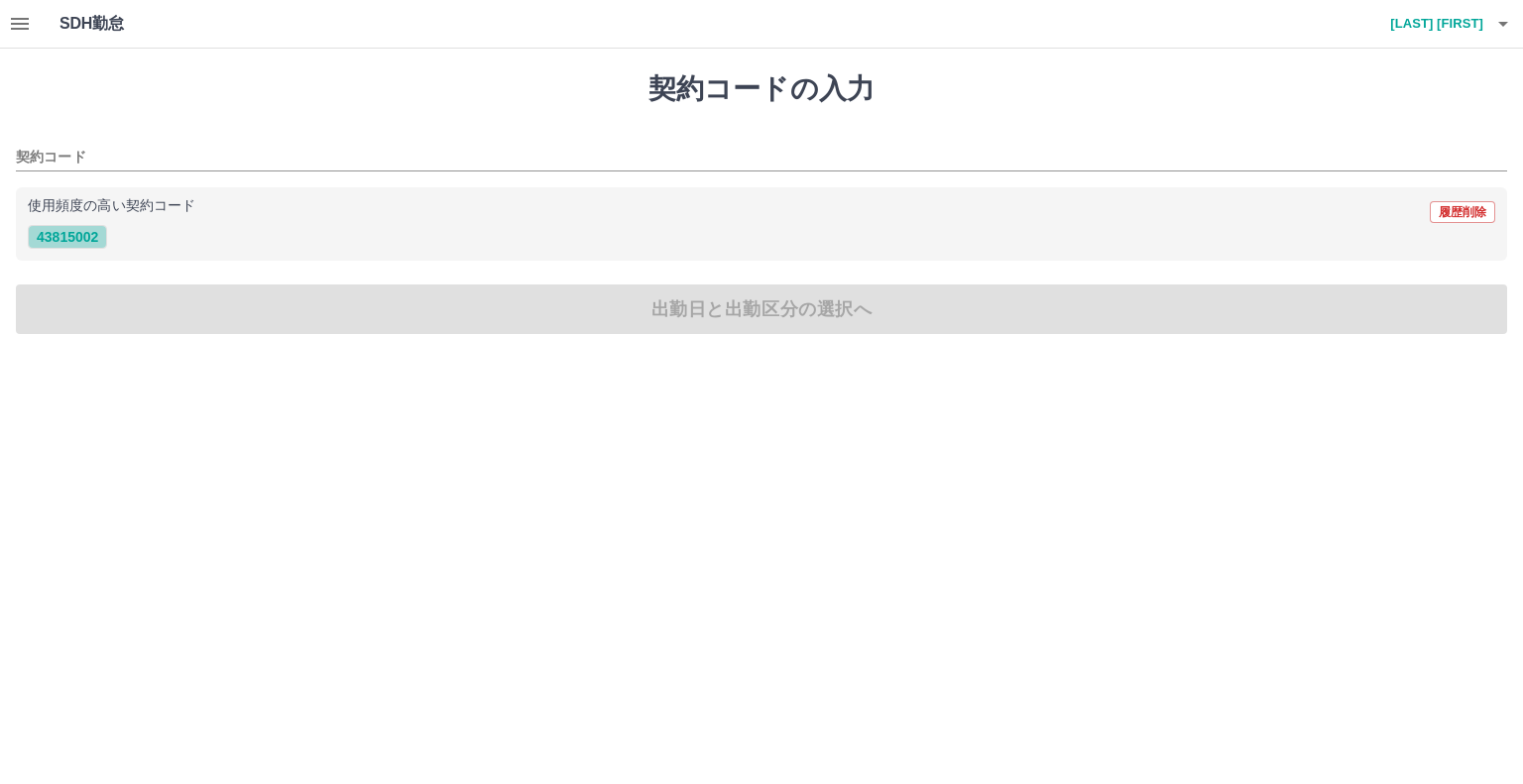 click on "43815002" at bounding box center (67, 237) 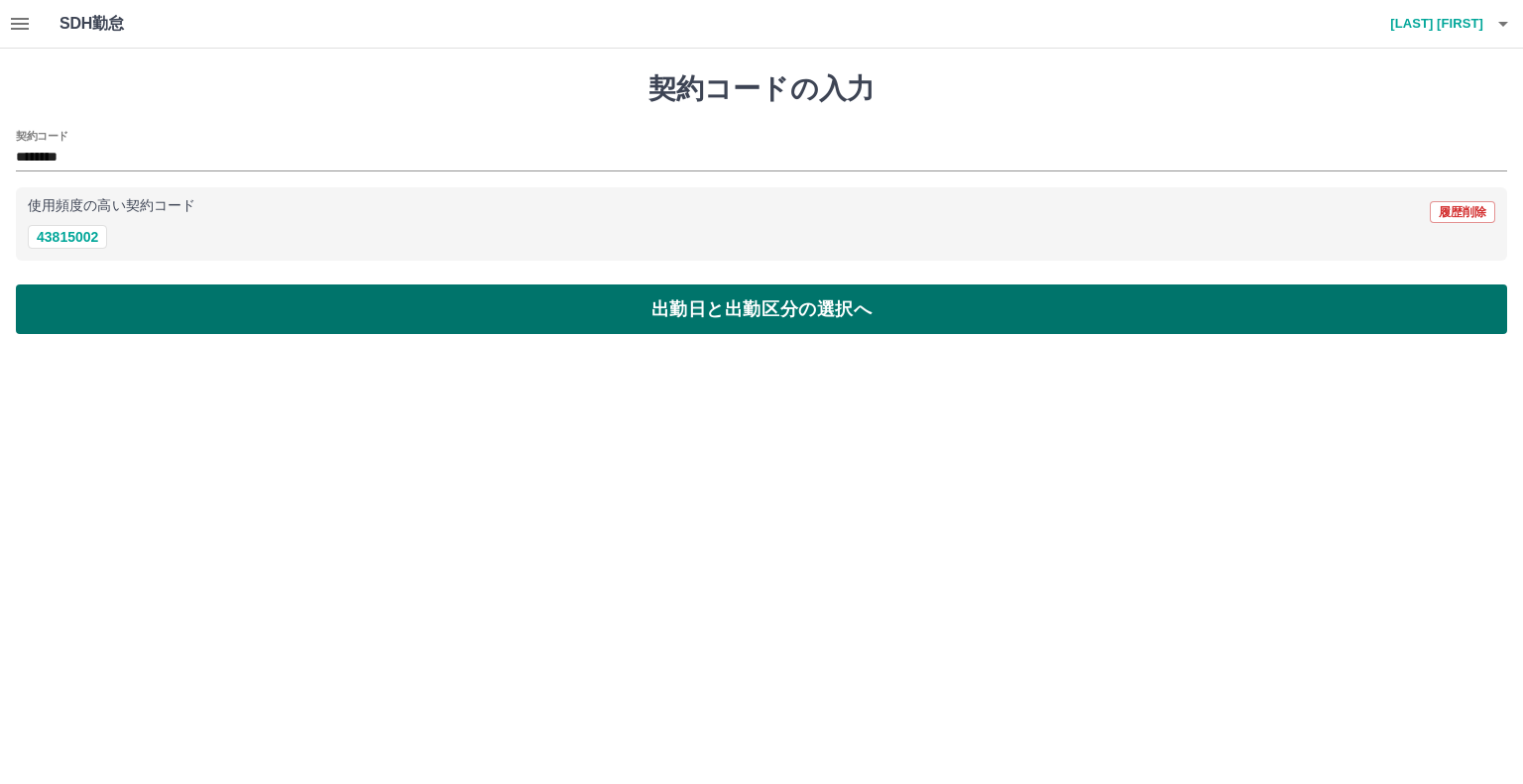 click on "出勤日と出勤区分の選択へ" at bounding box center (762, 309) 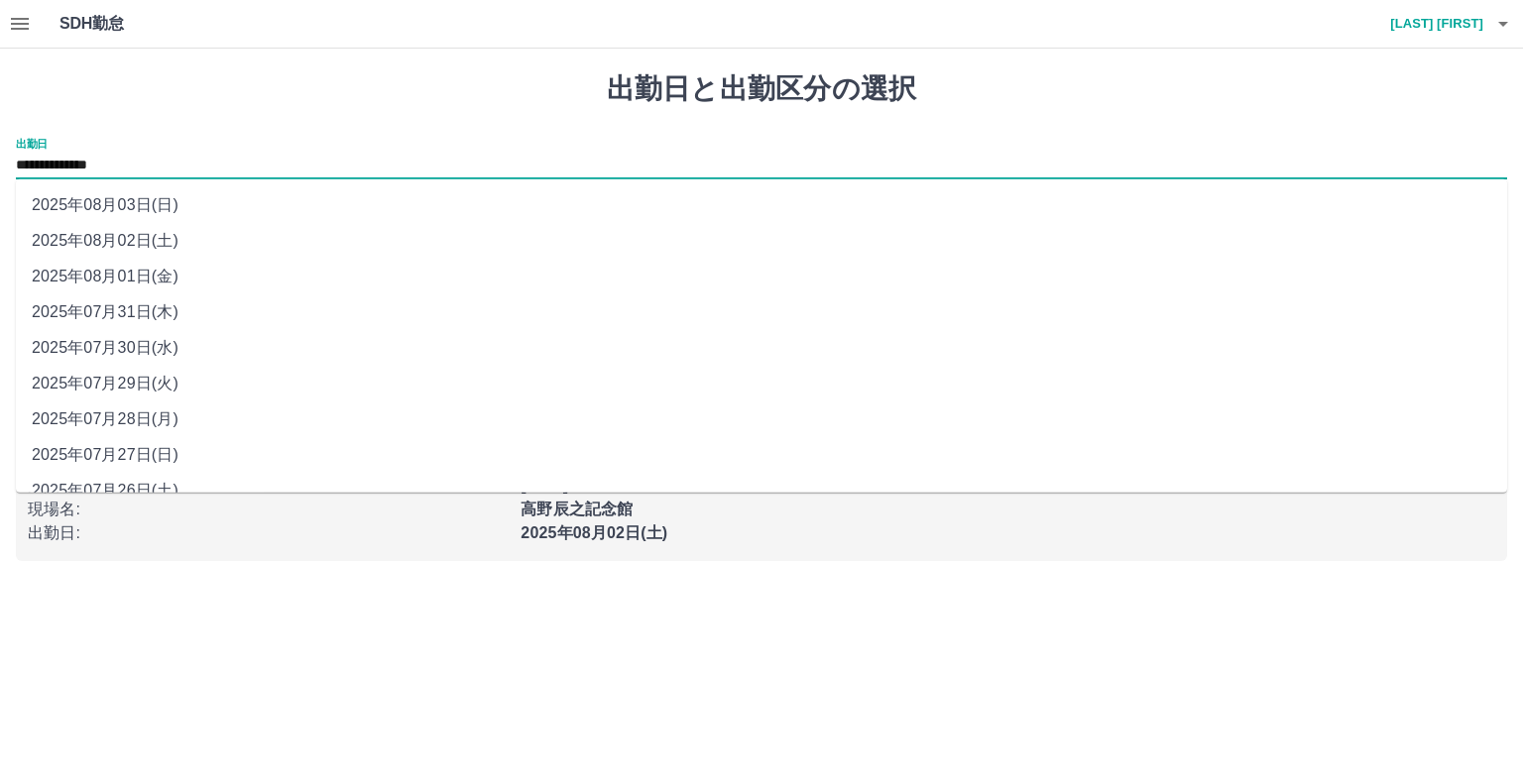 click on "**********" at bounding box center (762, 166) 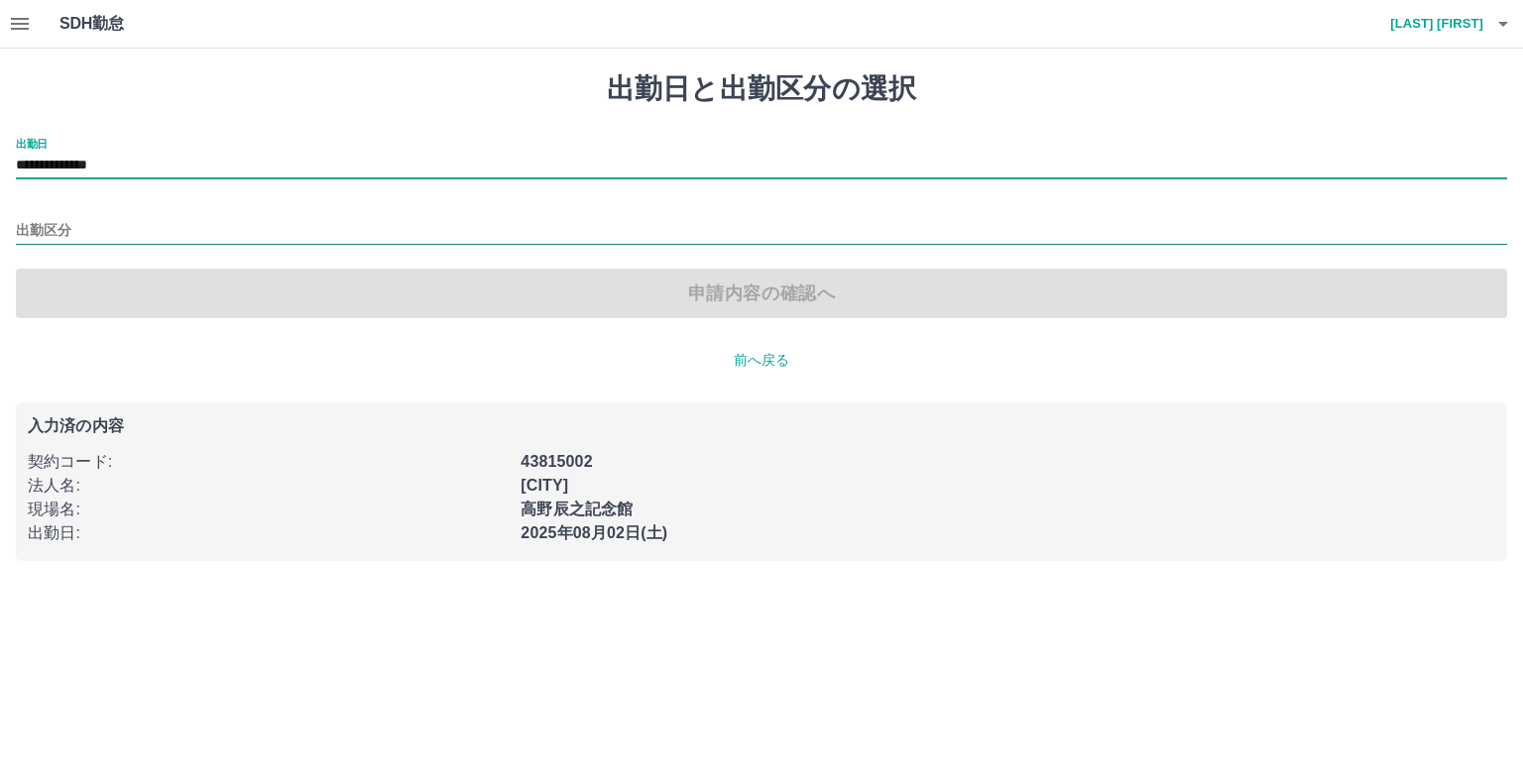 click on "出勤区分" at bounding box center [762, 231] 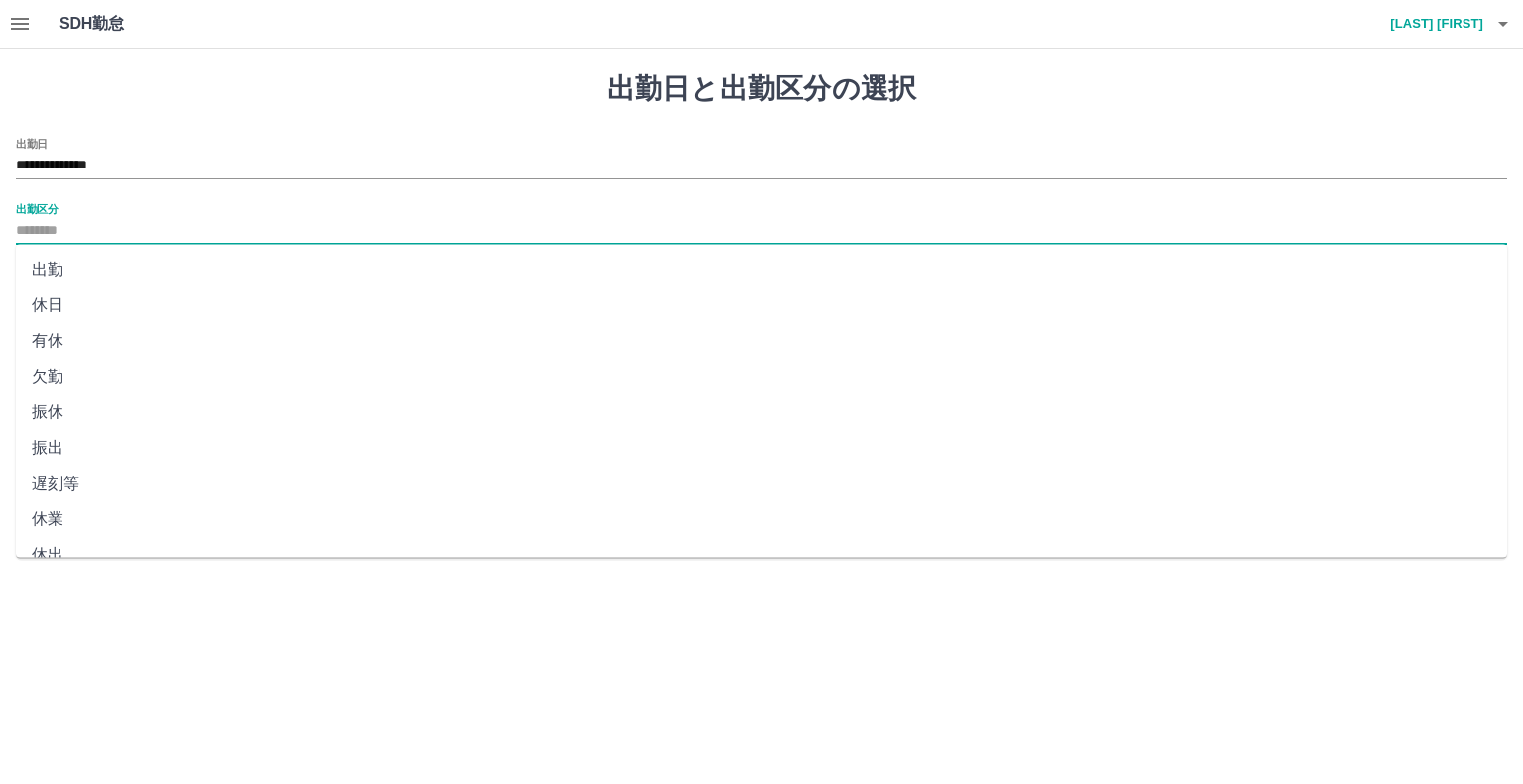 click on "出勤" at bounding box center (762, 270) 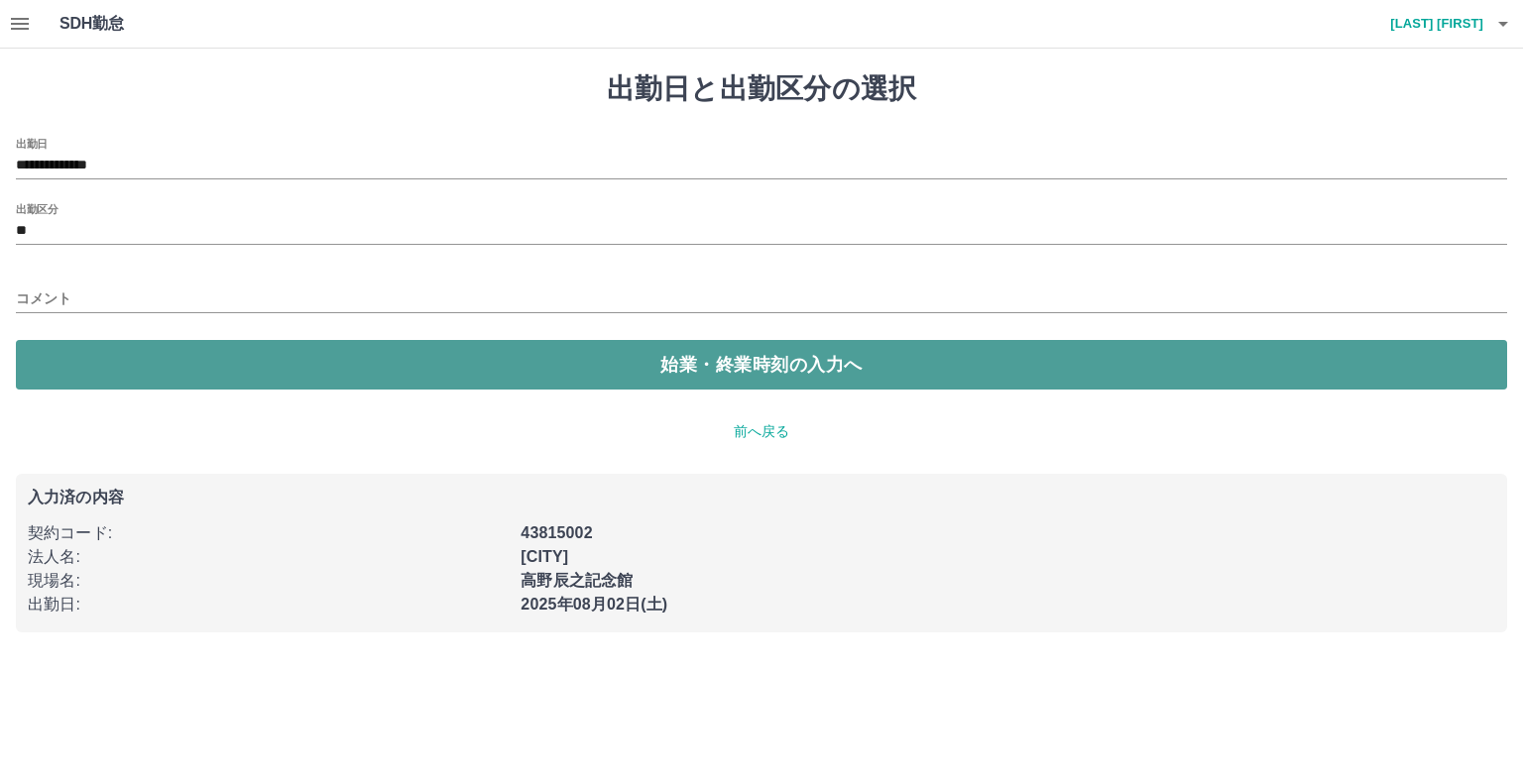 click on "始業・終業時刻の入力へ" at bounding box center (762, 365) 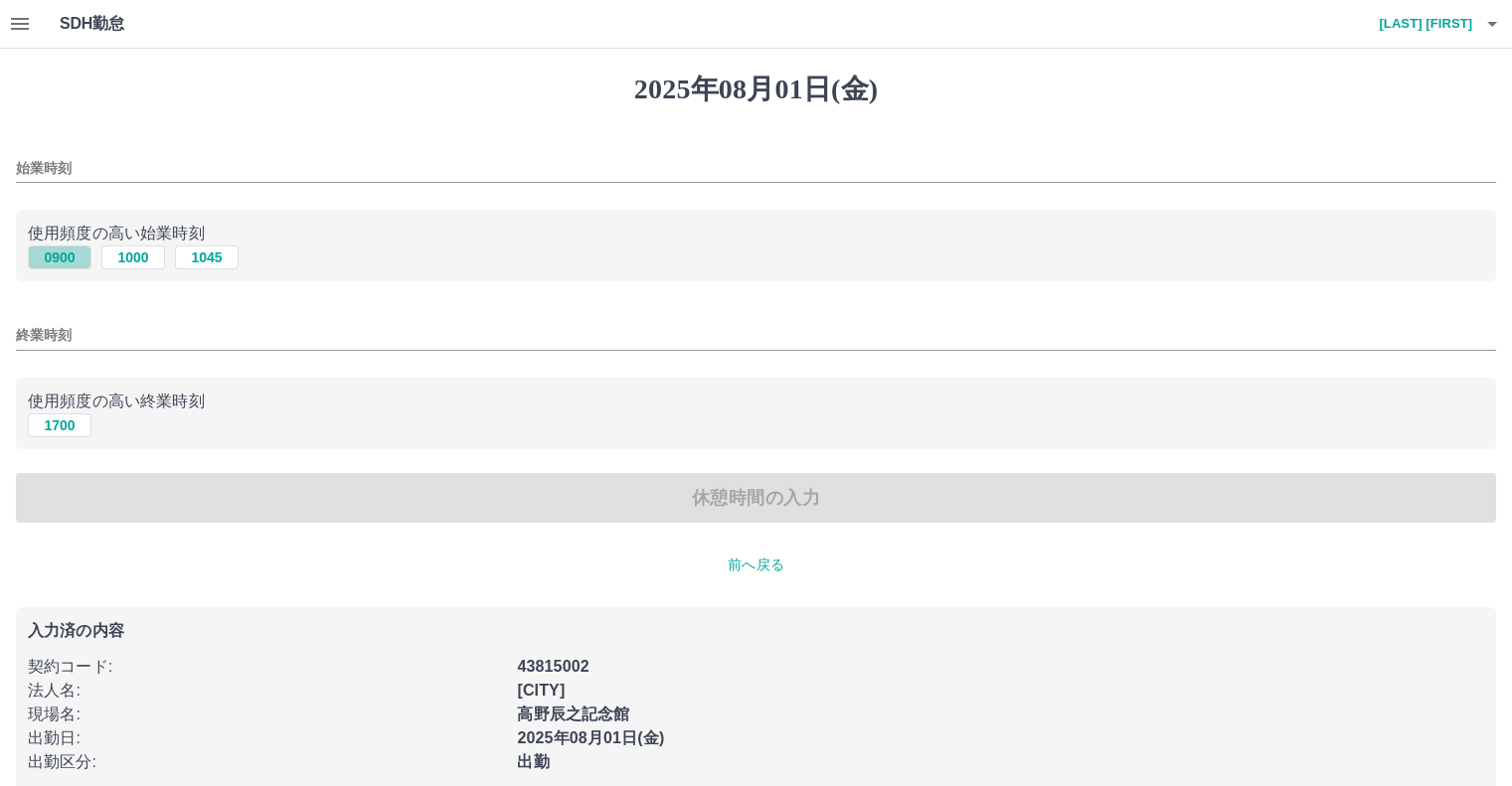 click on "0900" at bounding box center [60, 257] 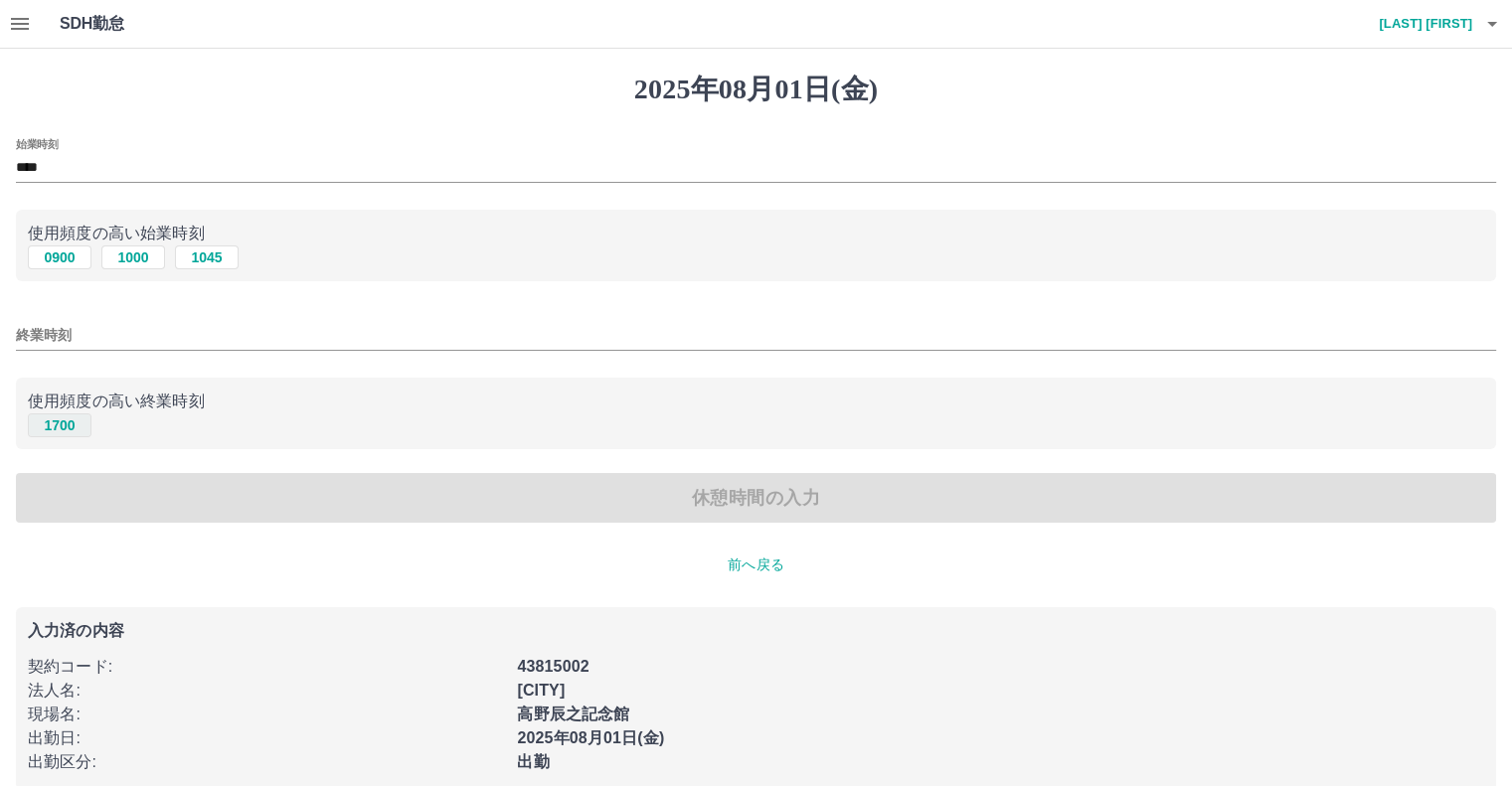 click on "1700" at bounding box center (60, 425) 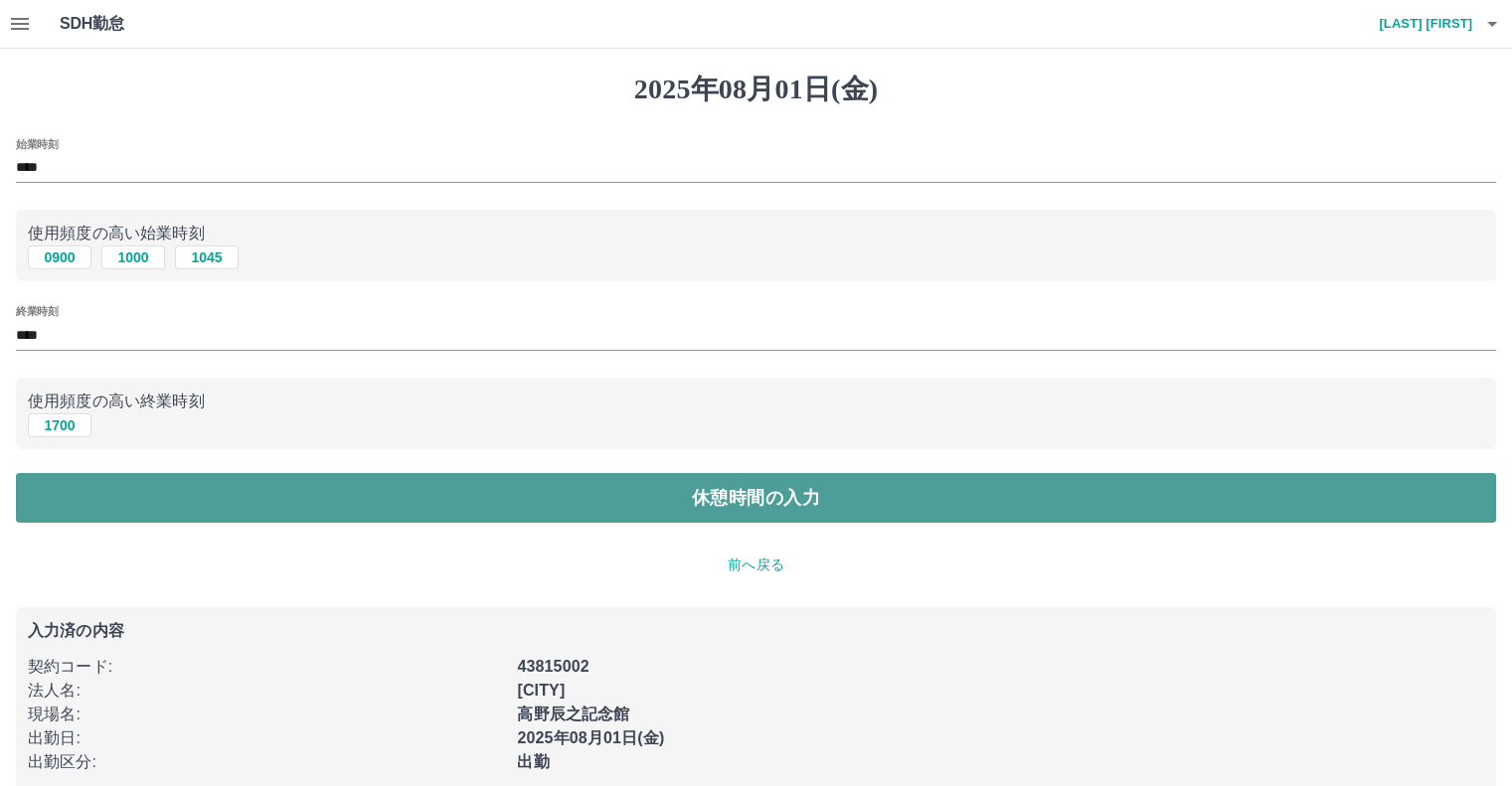 click on "休憩時間の入力" at bounding box center (756, 498) 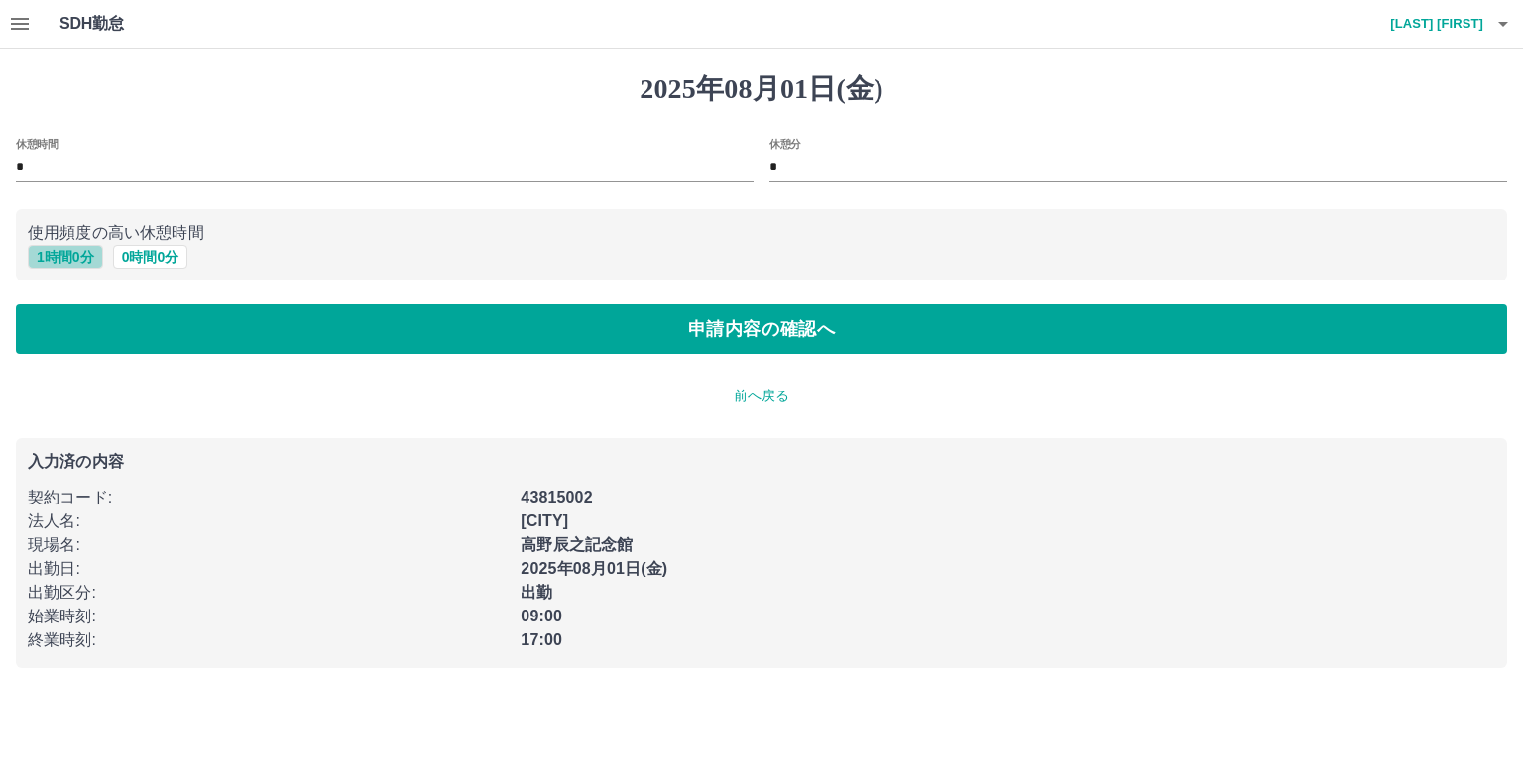 click on "1 時間 0 分" at bounding box center (65, 257) 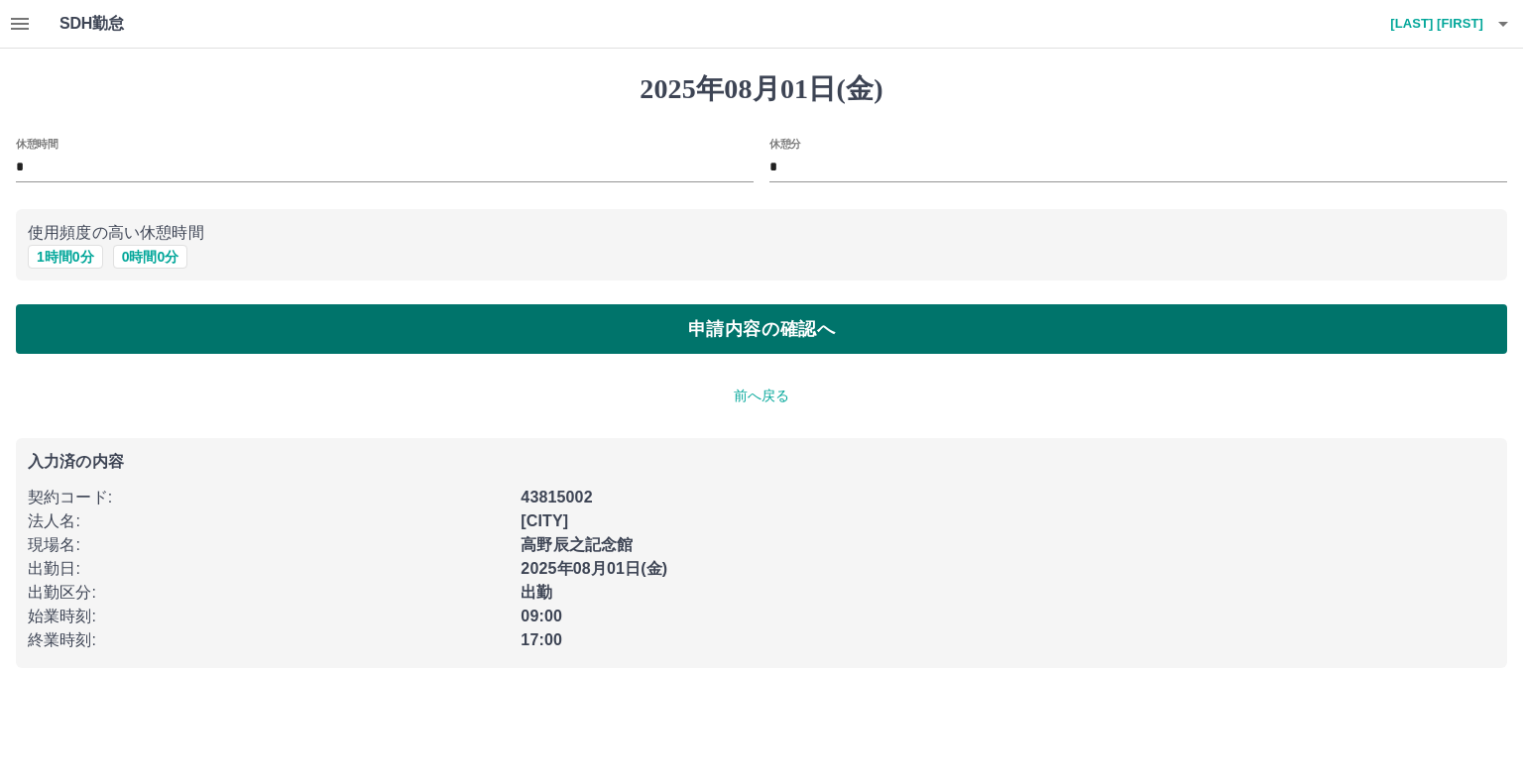 click on "申請内容の確認へ" at bounding box center (762, 329) 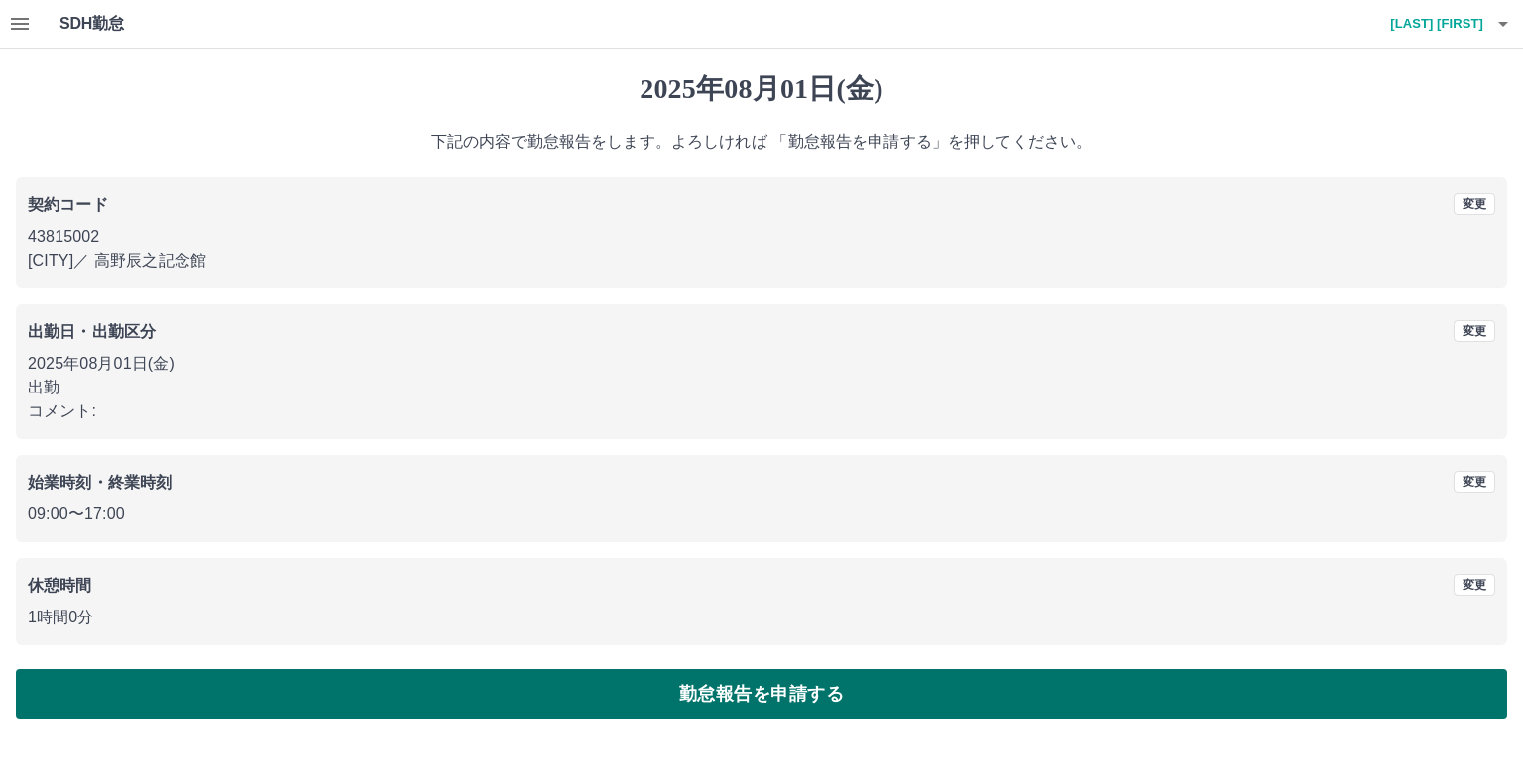 click on "勤怠報告を申請する" at bounding box center (762, 694) 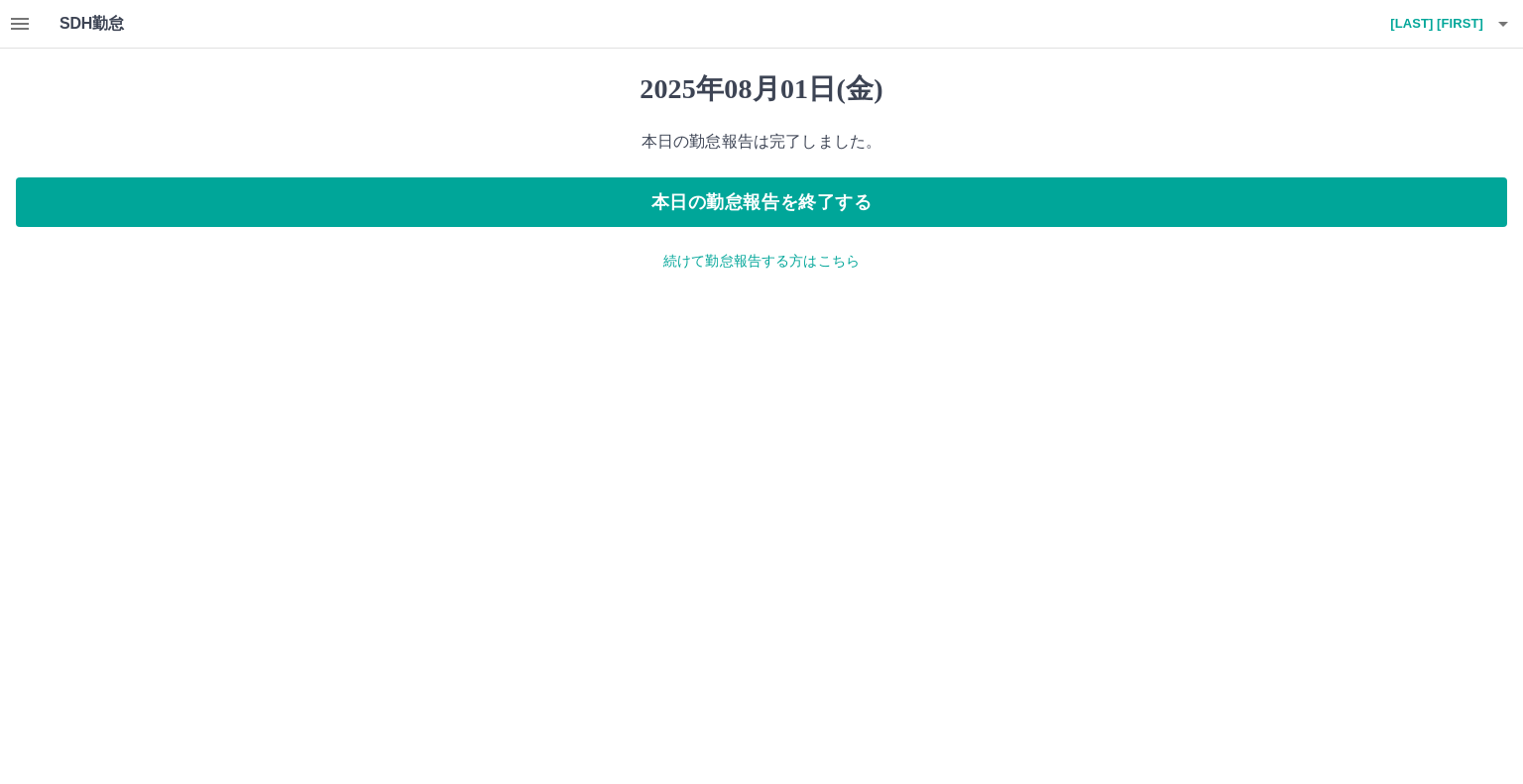 click on "続けて勤怠報告する方はこちら" at bounding box center (762, 261) 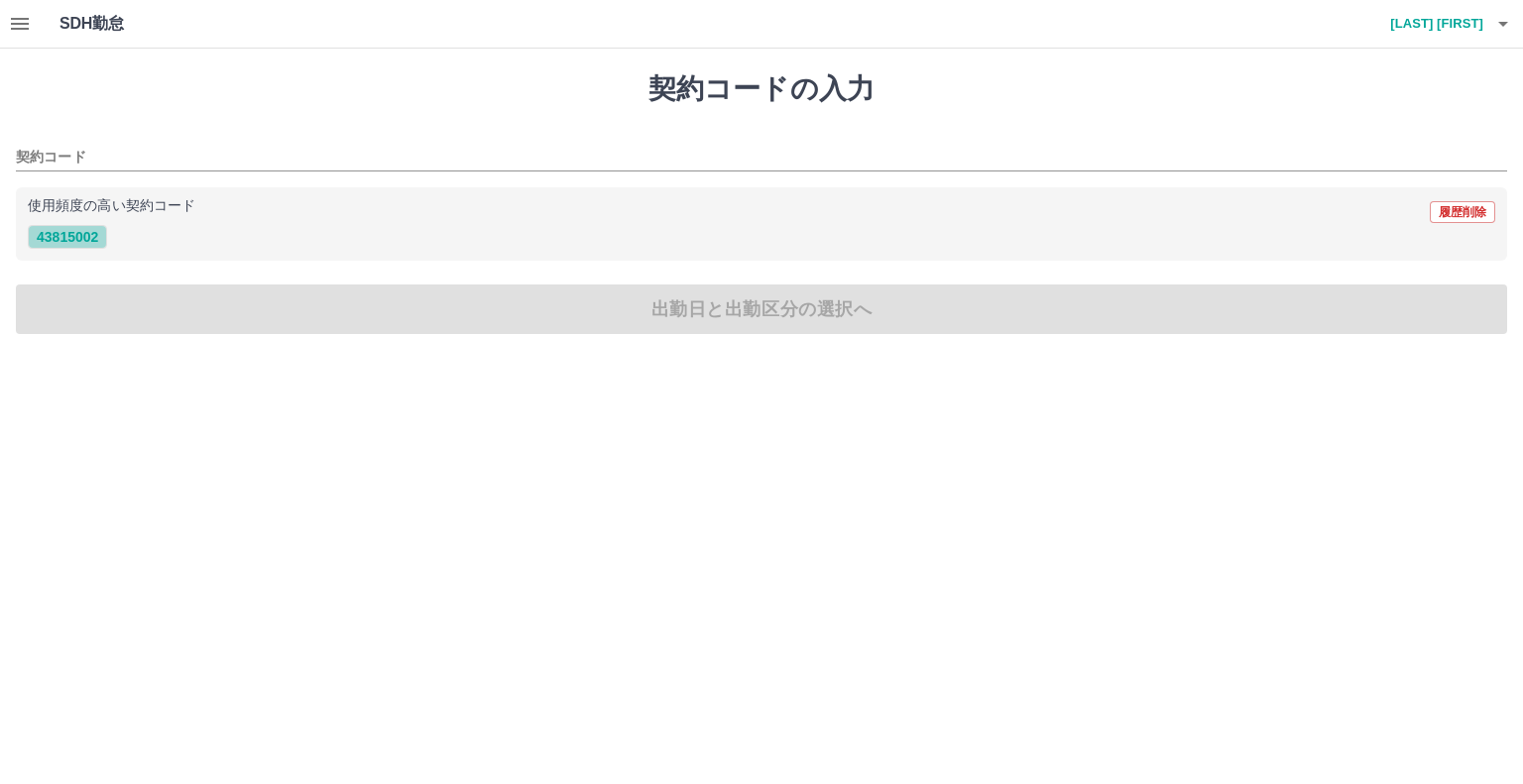 click on "43815002" at bounding box center [67, 237] 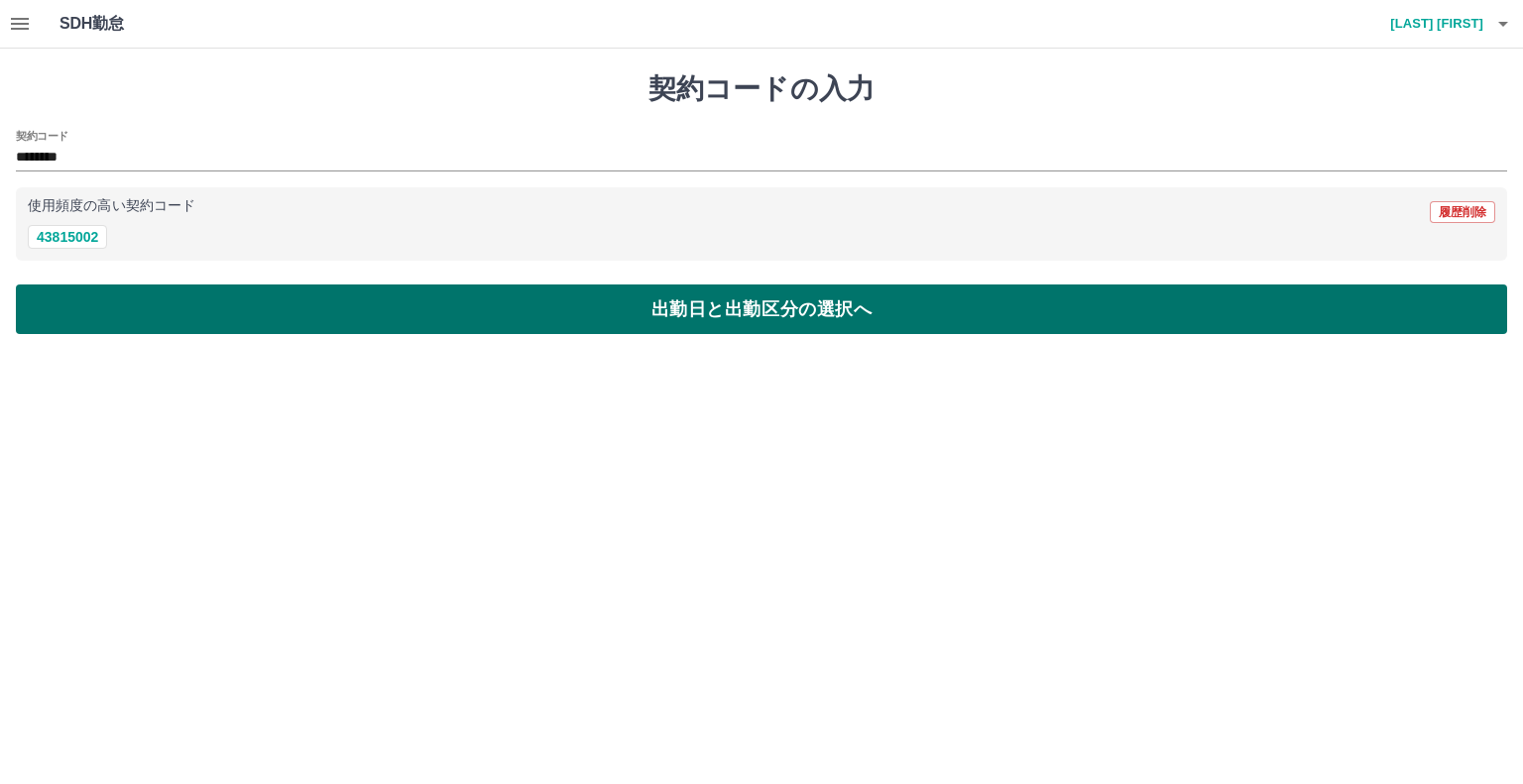 click on "出勤日と出勤区分の選択へ" at bounding box center (762, 309) 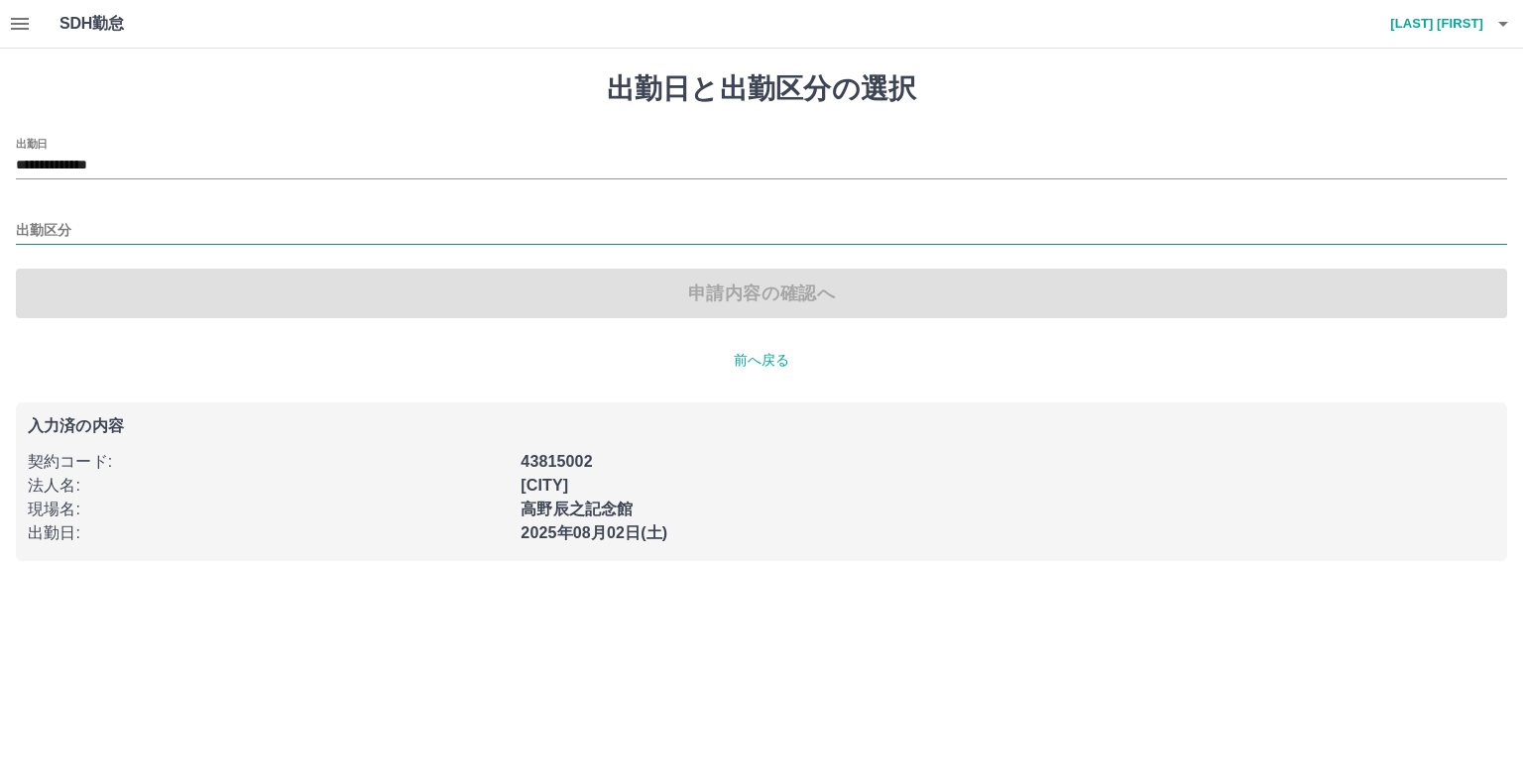 click on "出勤区分" at bounding box center [762, 231] 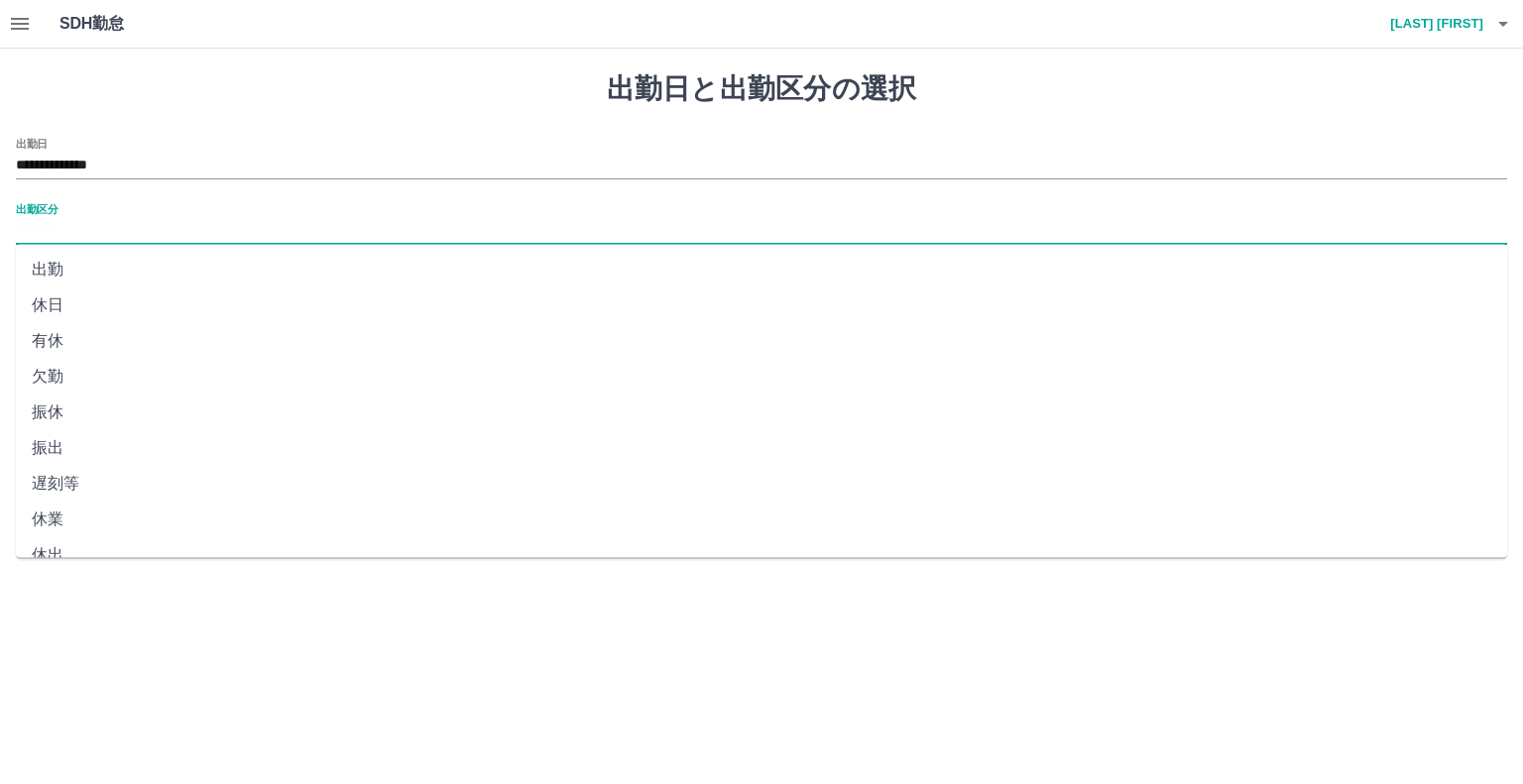 click on "出勤" at bounding box center (762, 270) 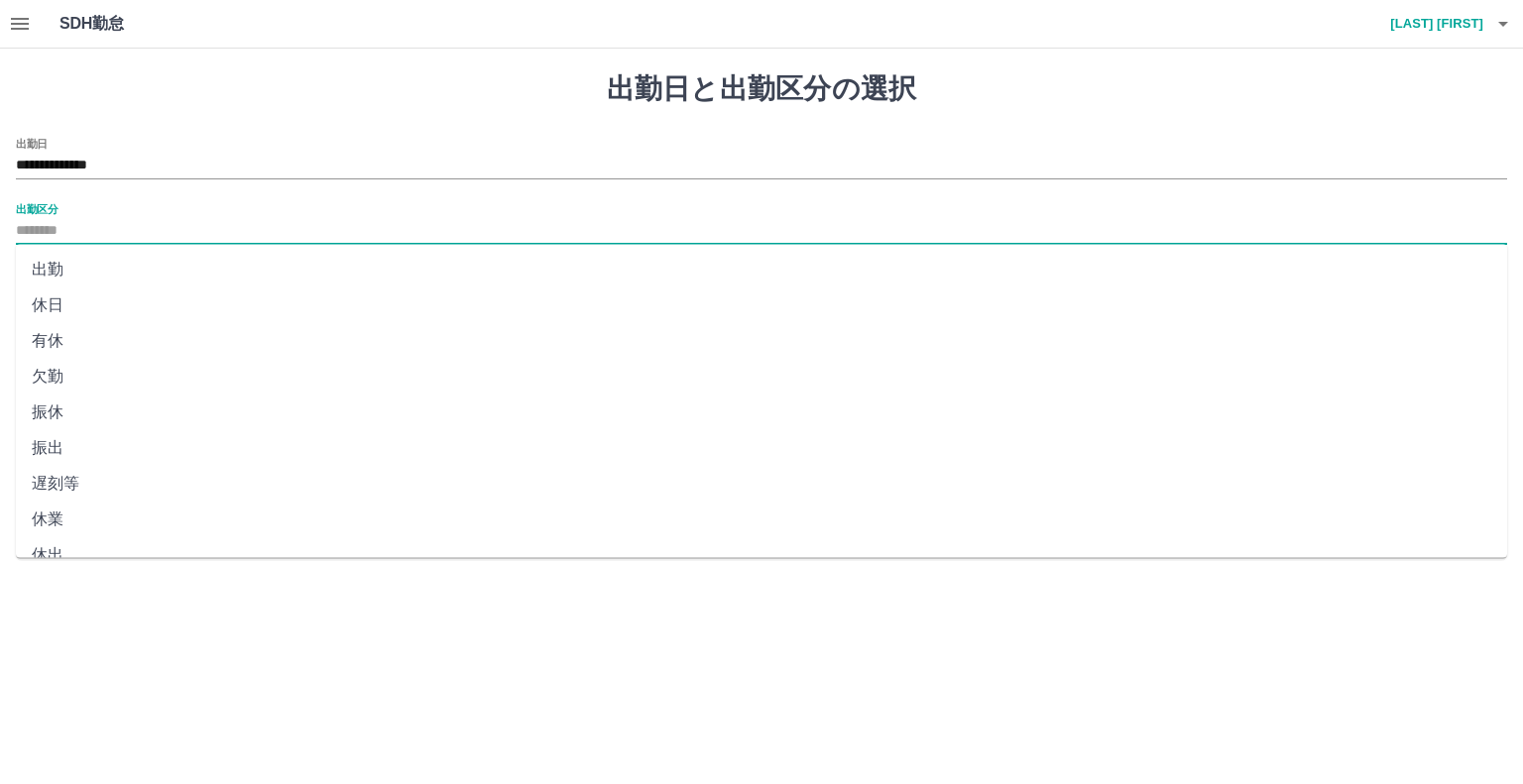 type on "**" 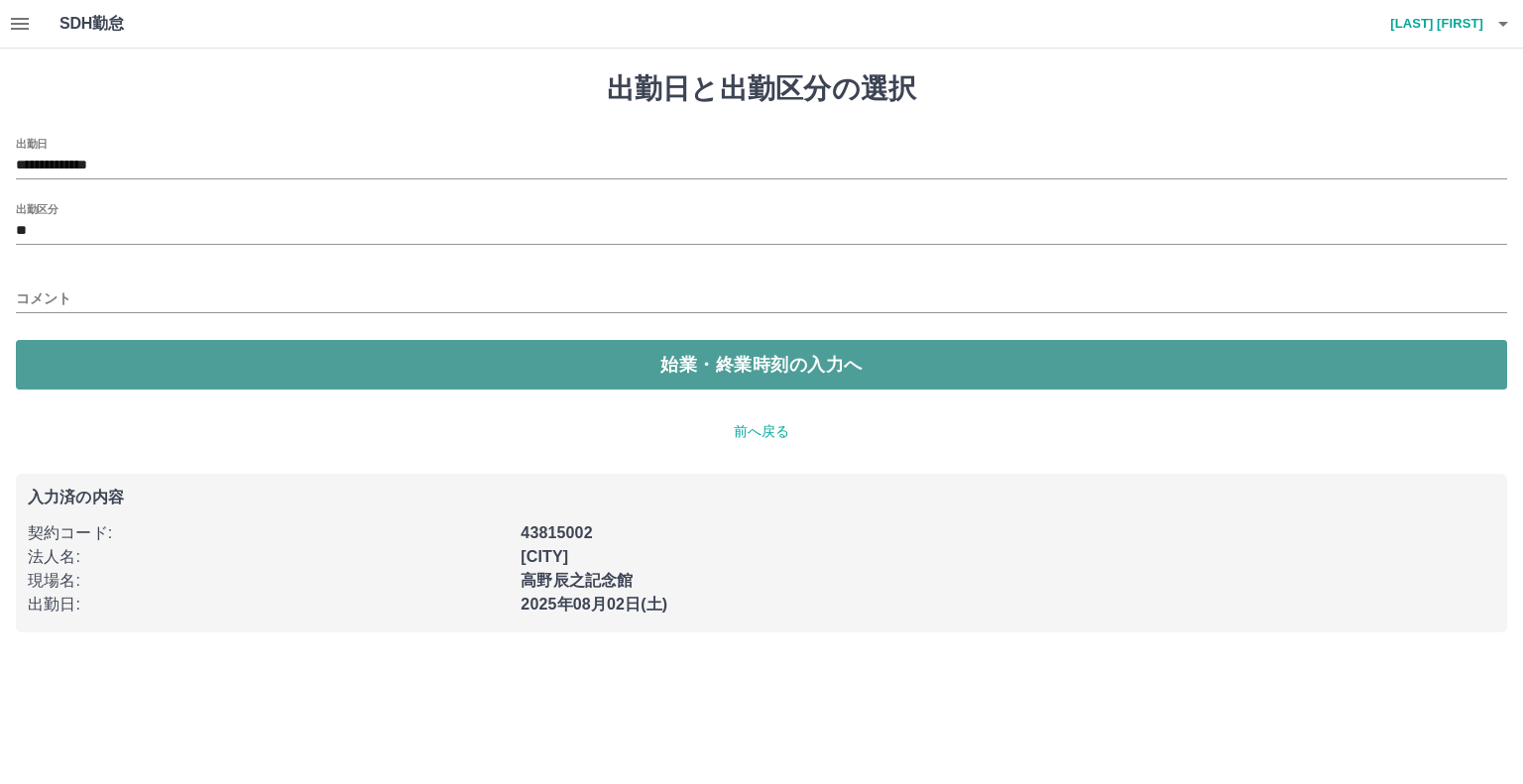 click on "始業・終業時刻の入力へ" at bounding box center (762, 365) 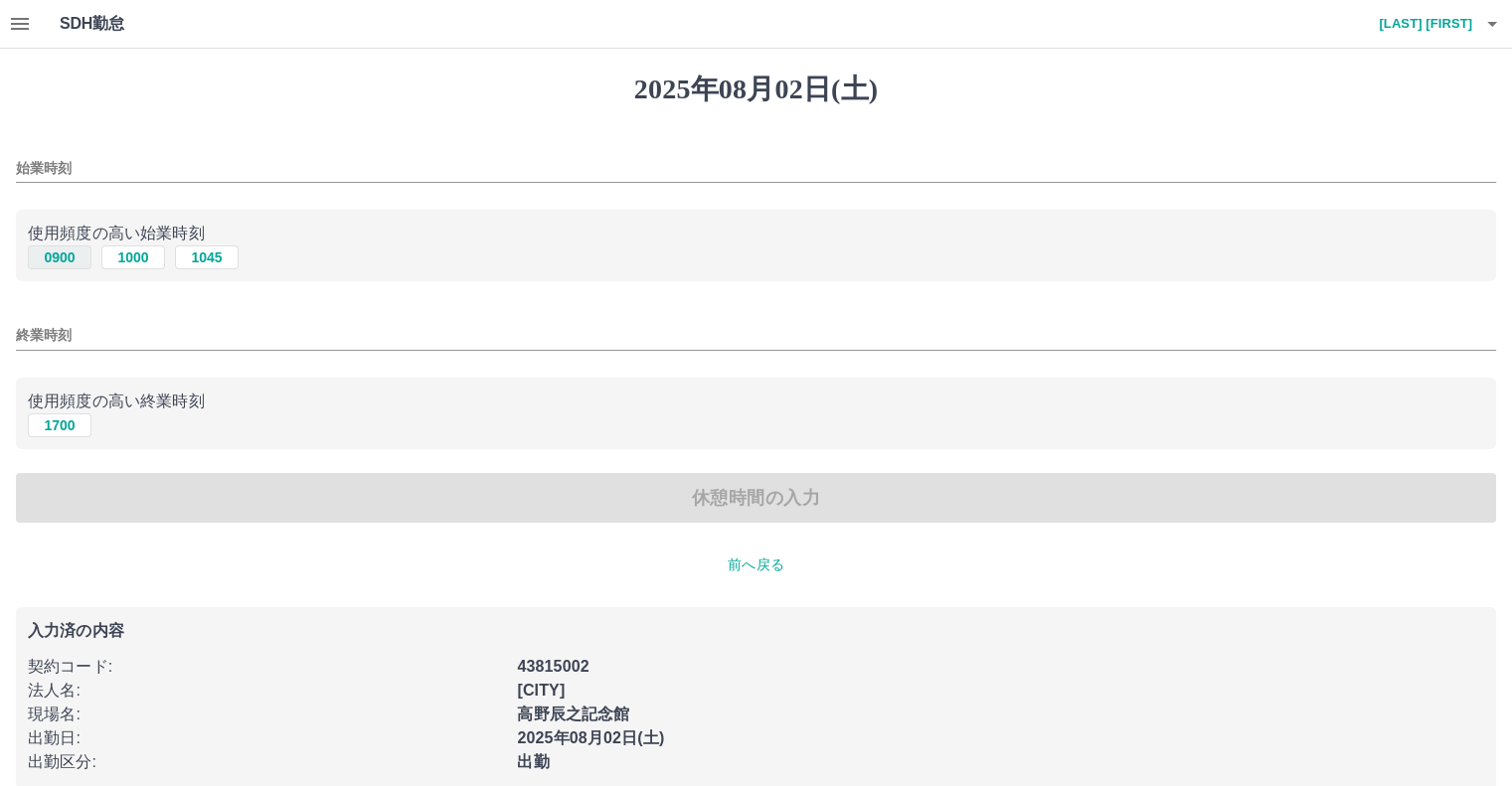 click on "0900" at bounding box center [60, 257] 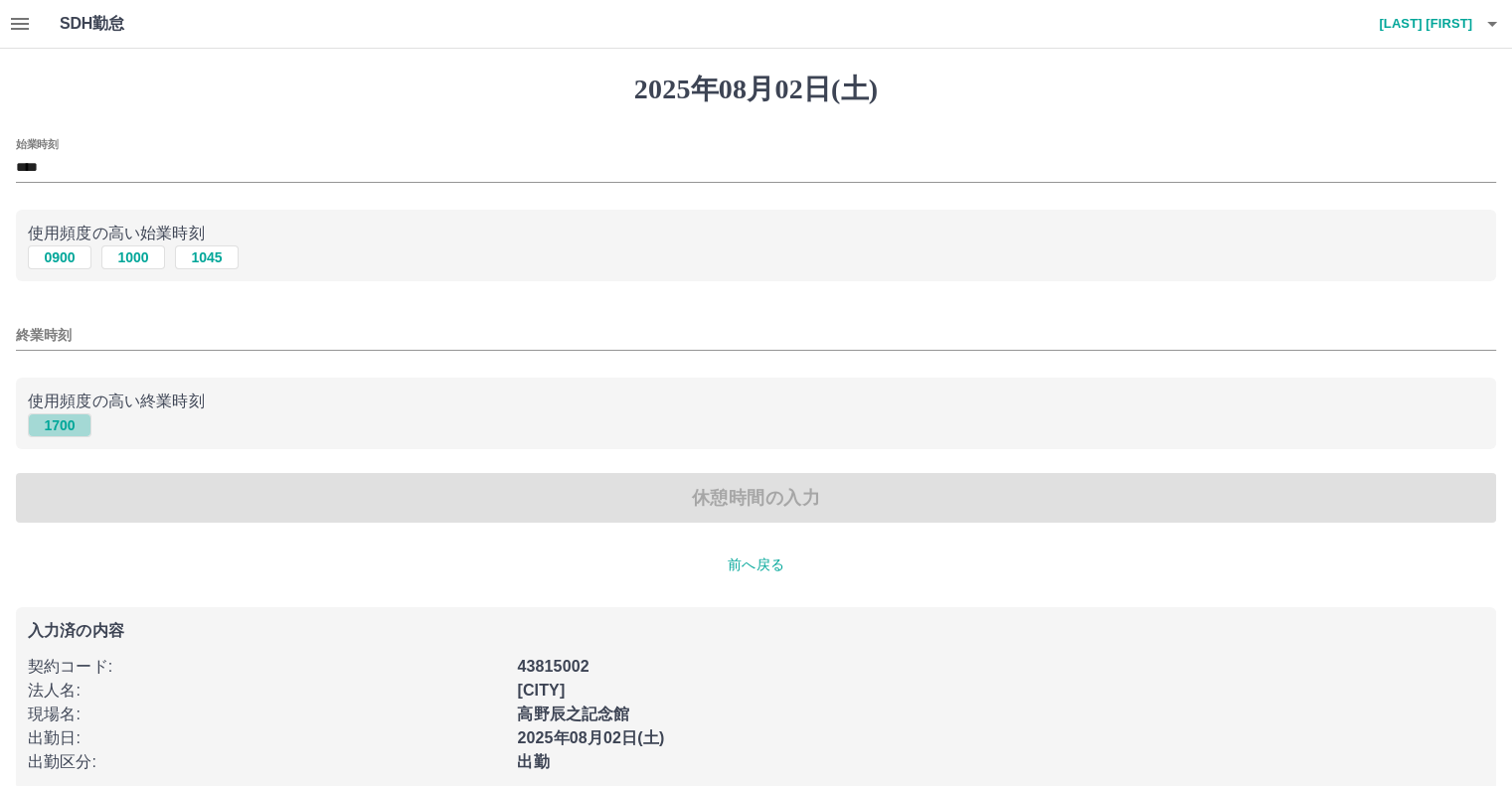 click on "1700" at bounding box center (60, 425) 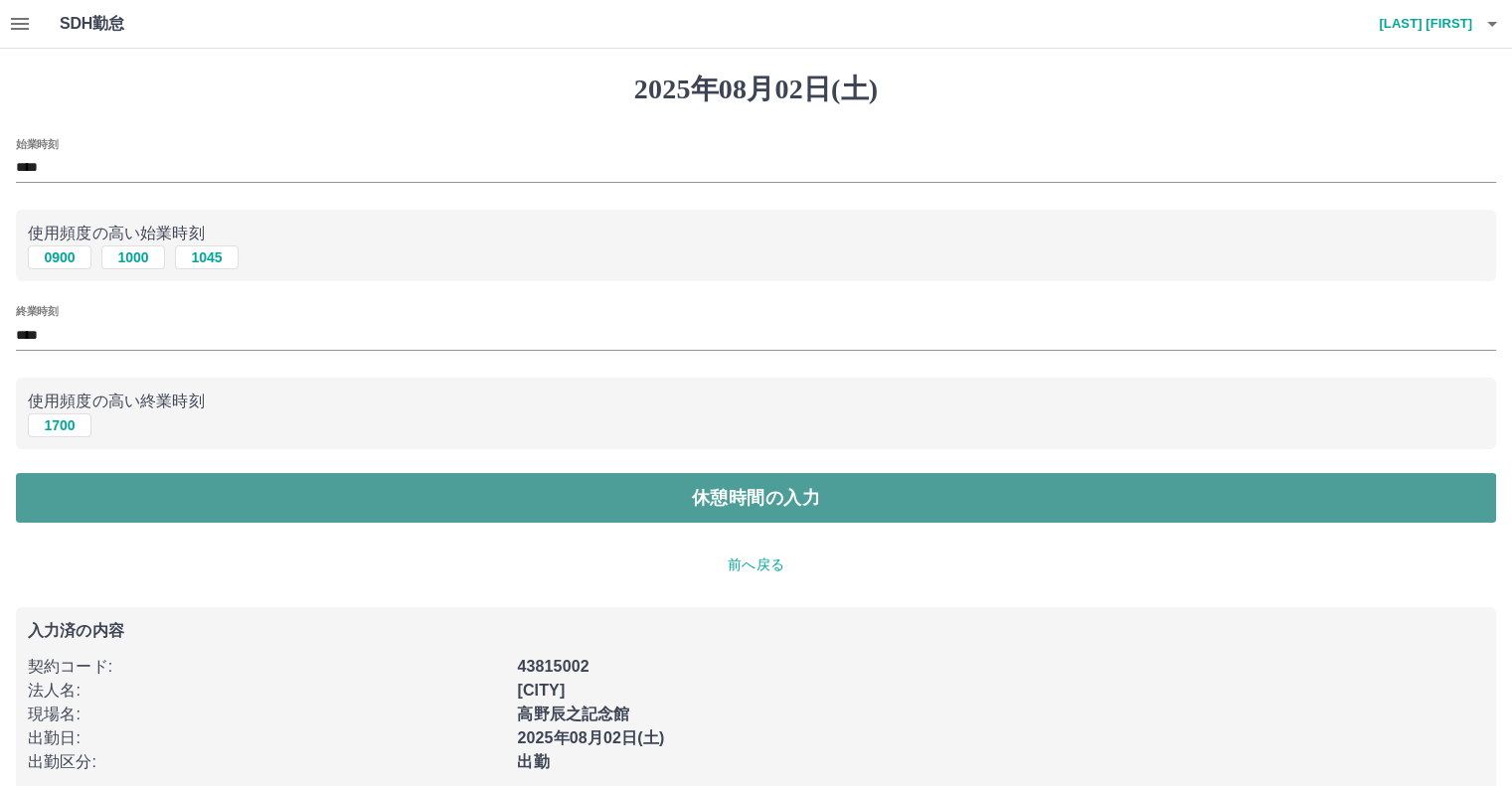 click on "休憩時間の入力" at bounding box center [756, 498] 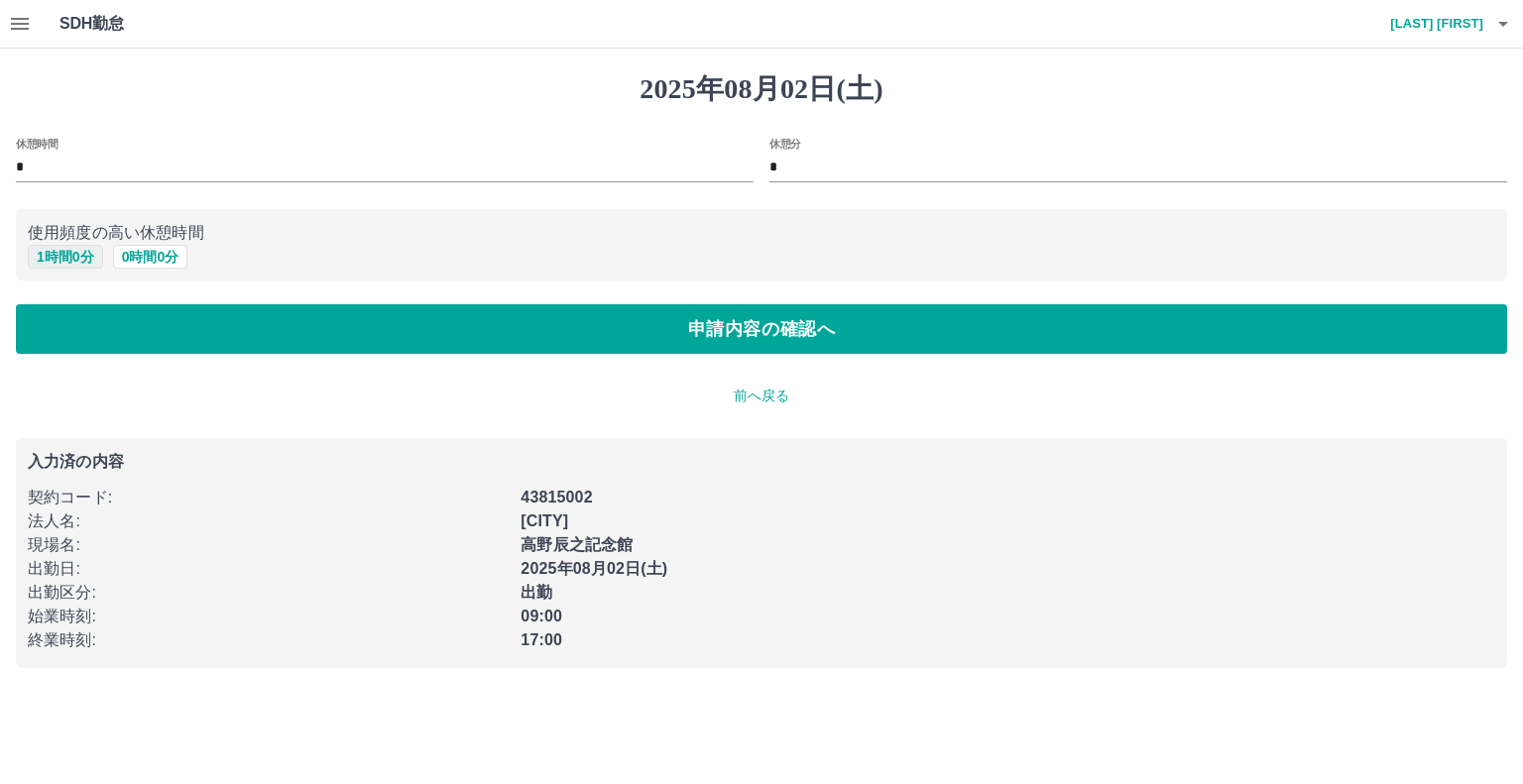 click on "1 時間 0 分" at bounding box center (65, 257) 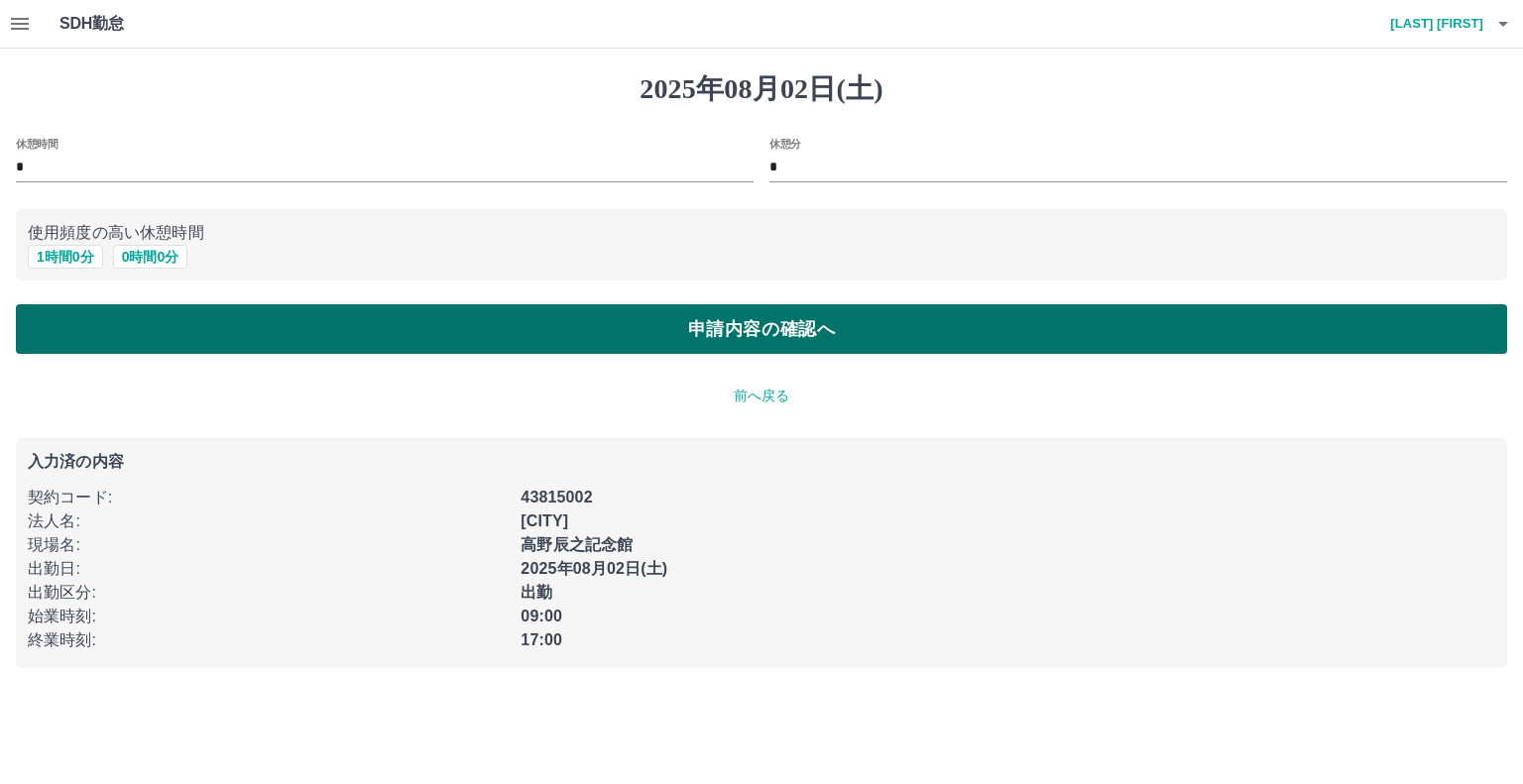 click on "申請内容の確認へ" at bounding box center [762, 329] 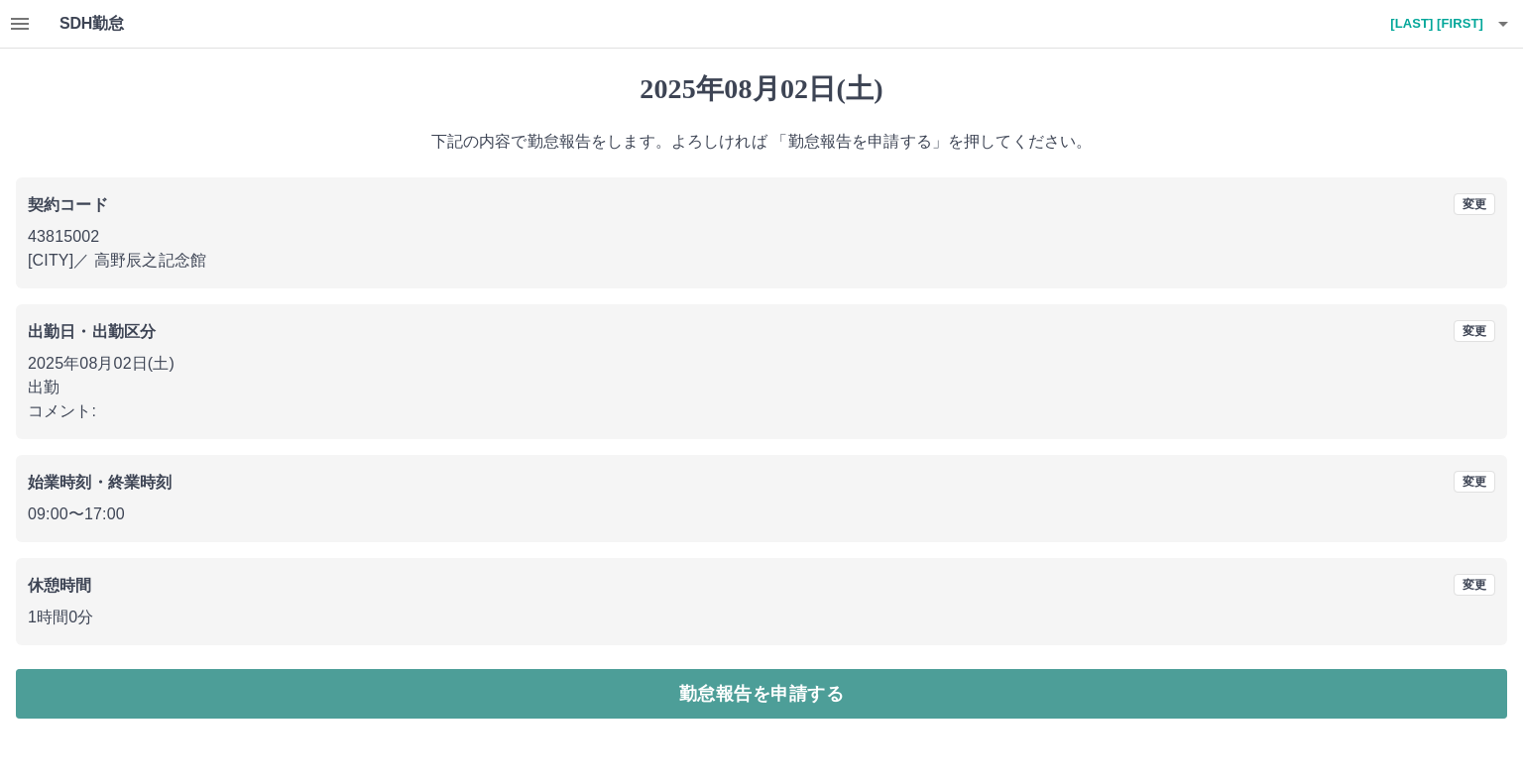 click on "勤怠報告を申請する" at bounding box center (762, 694) 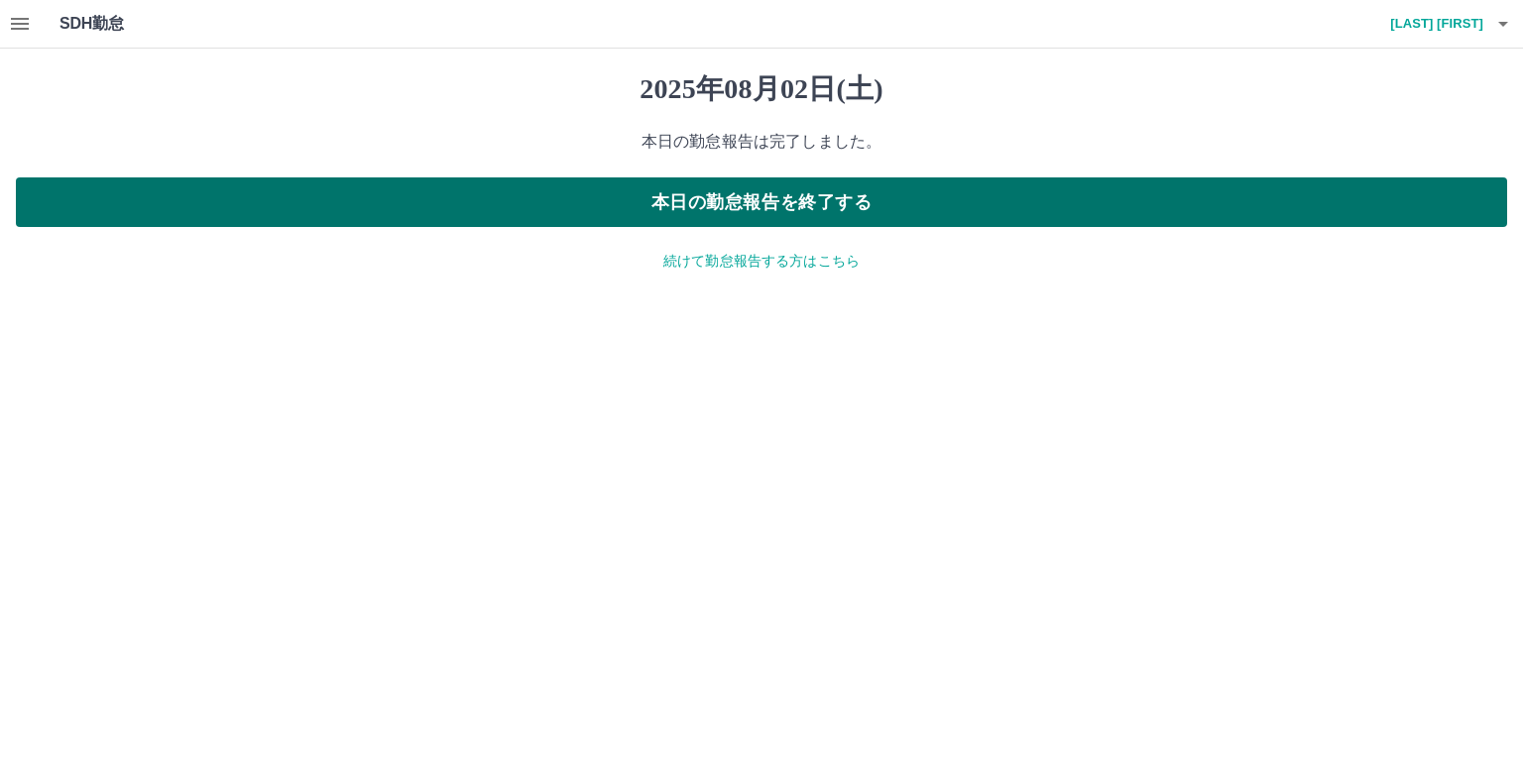 click on "本日の勤怠報告を終了する" at bounding box center [762, 202] 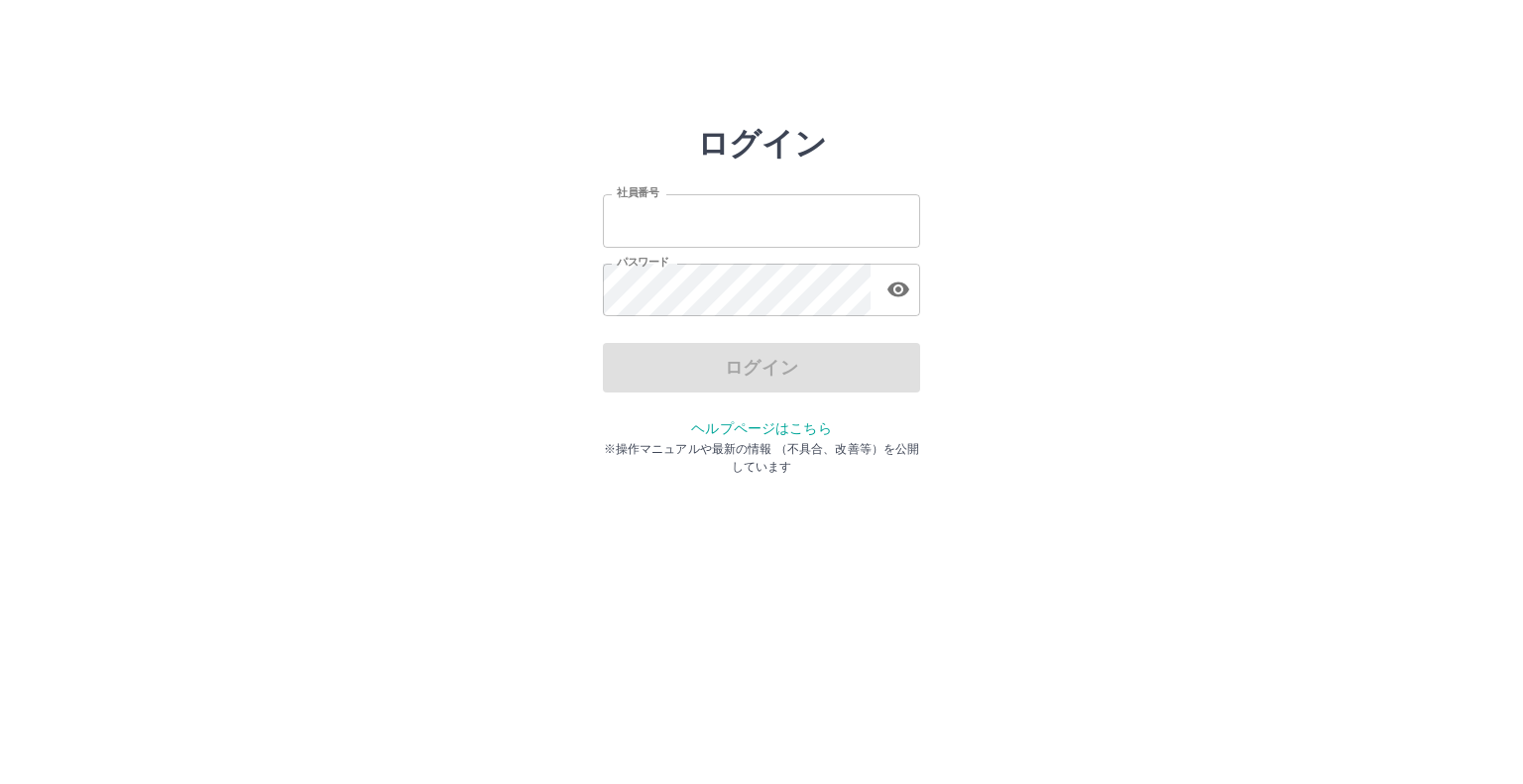 scroll, scrollTop: 0, scrollLeft: 0, axis: both 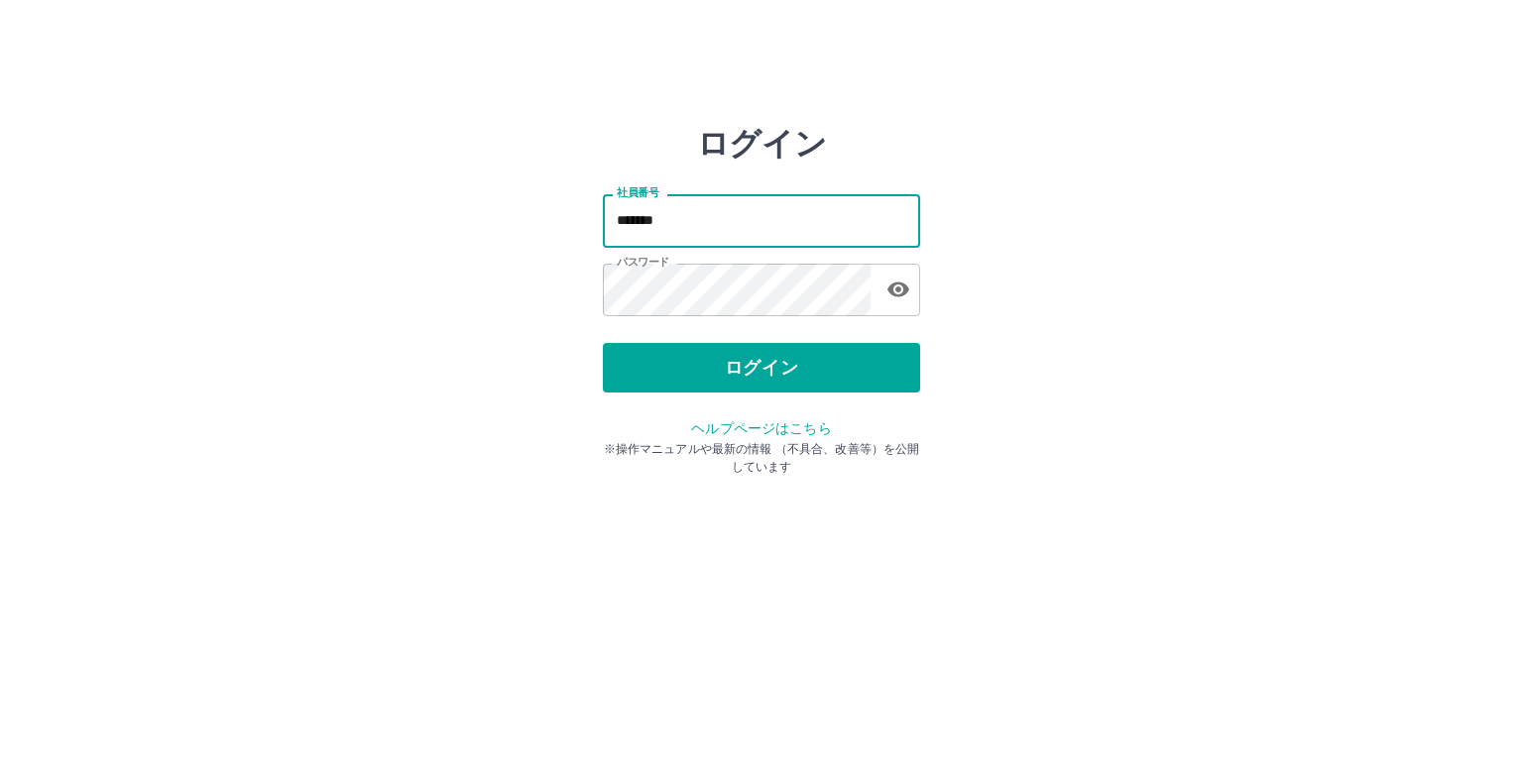 click on "*******" at bounding box center (762, 220) 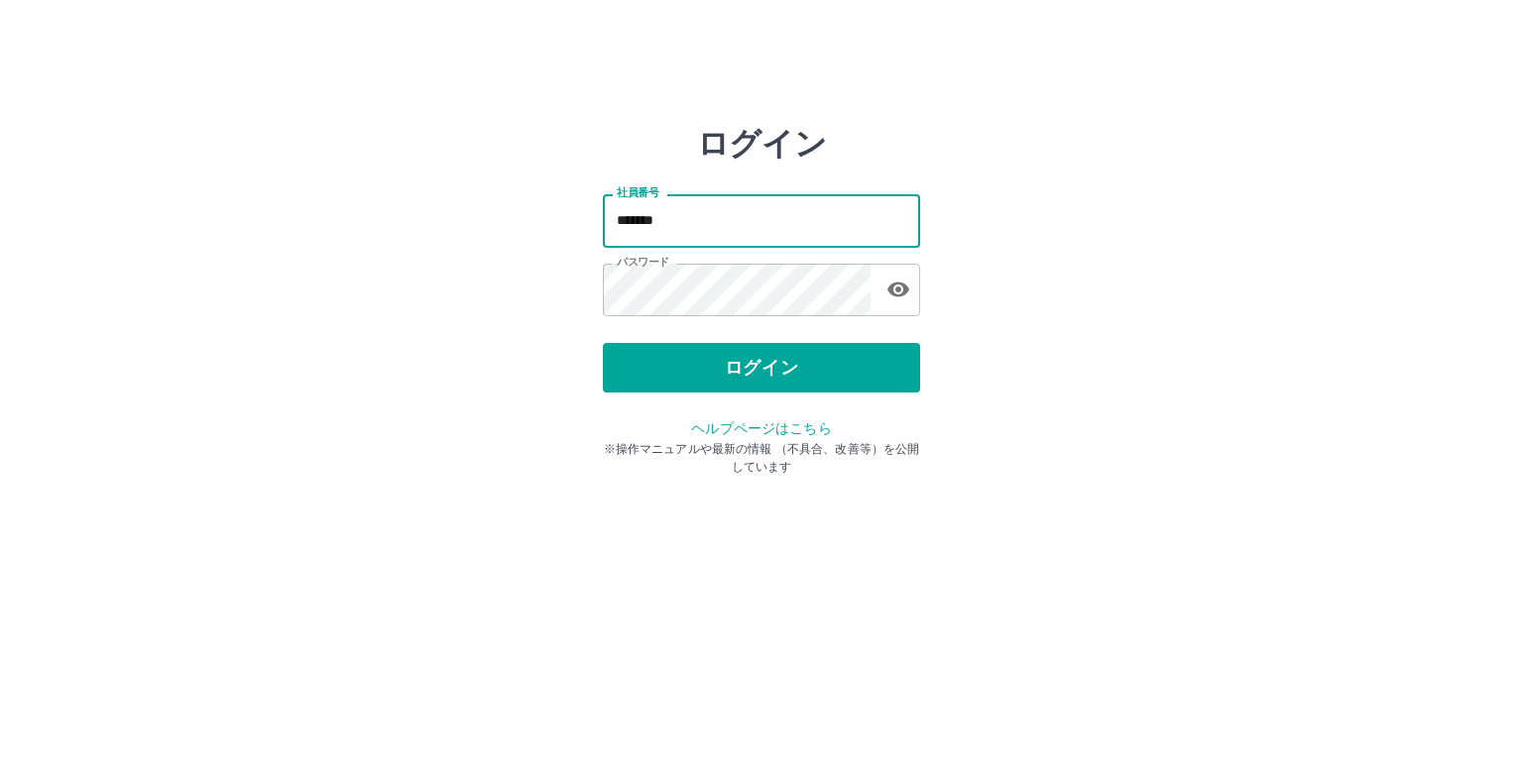 click 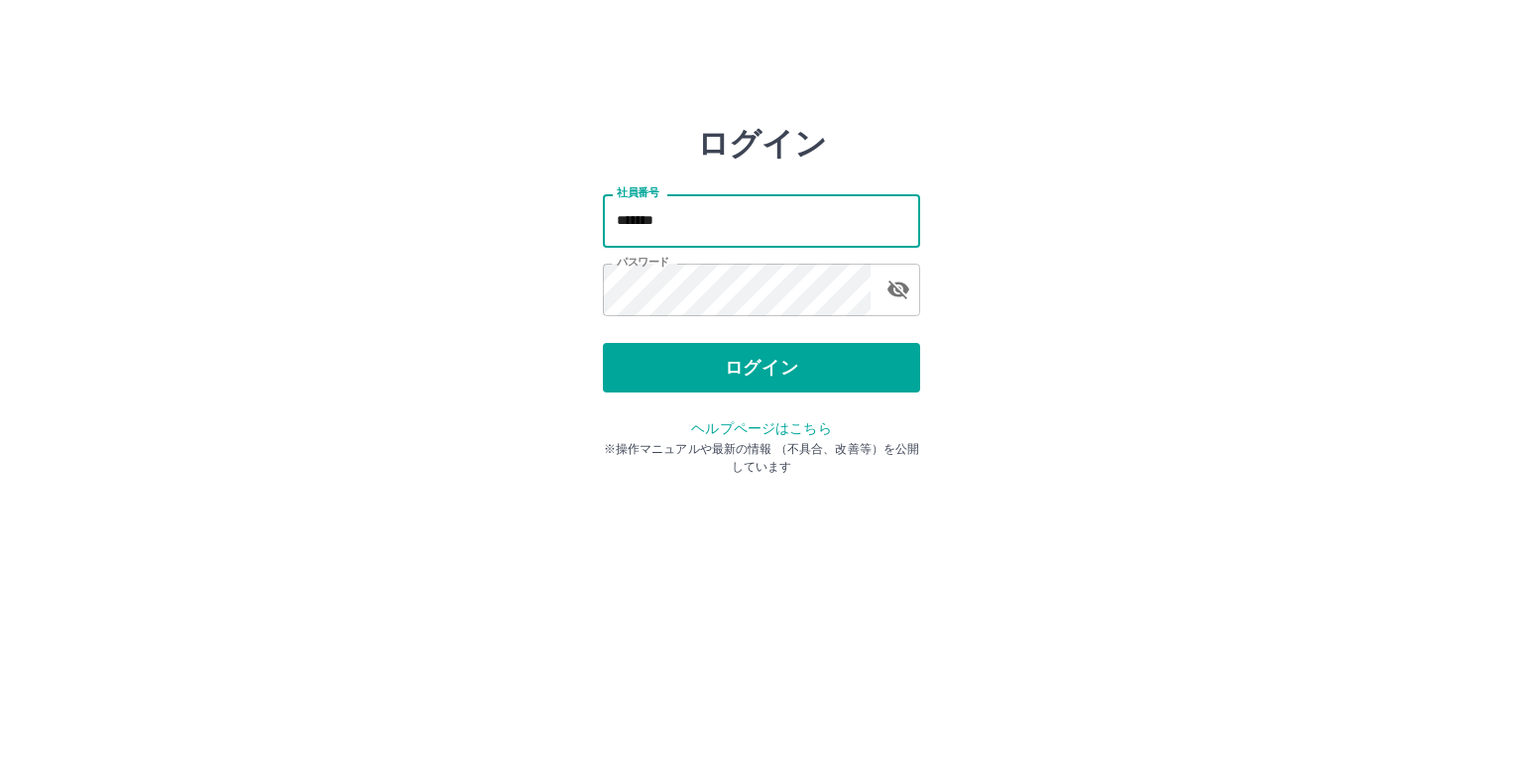 type on "*******" 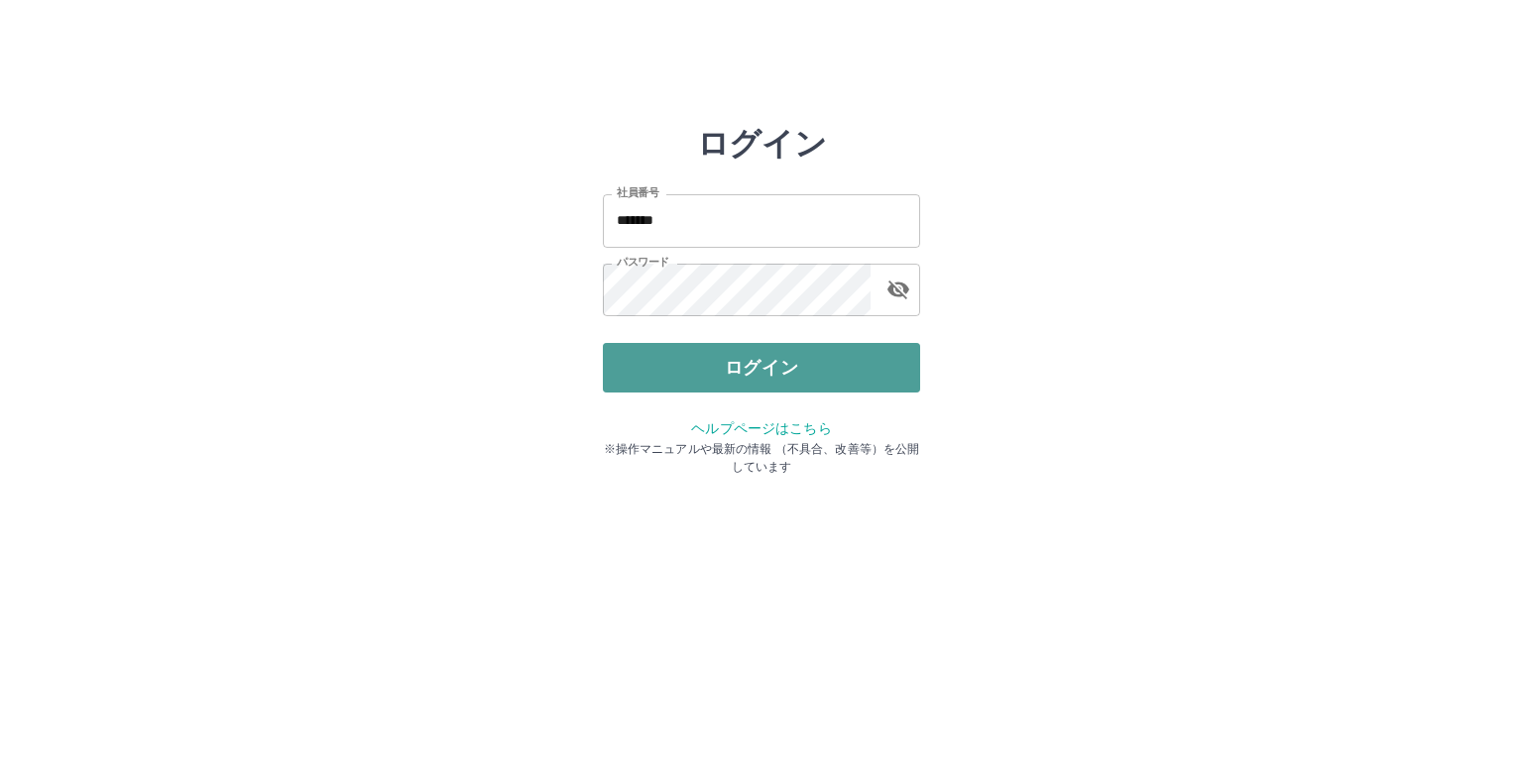 click on "ログイン" at bounding box center (762, 368) 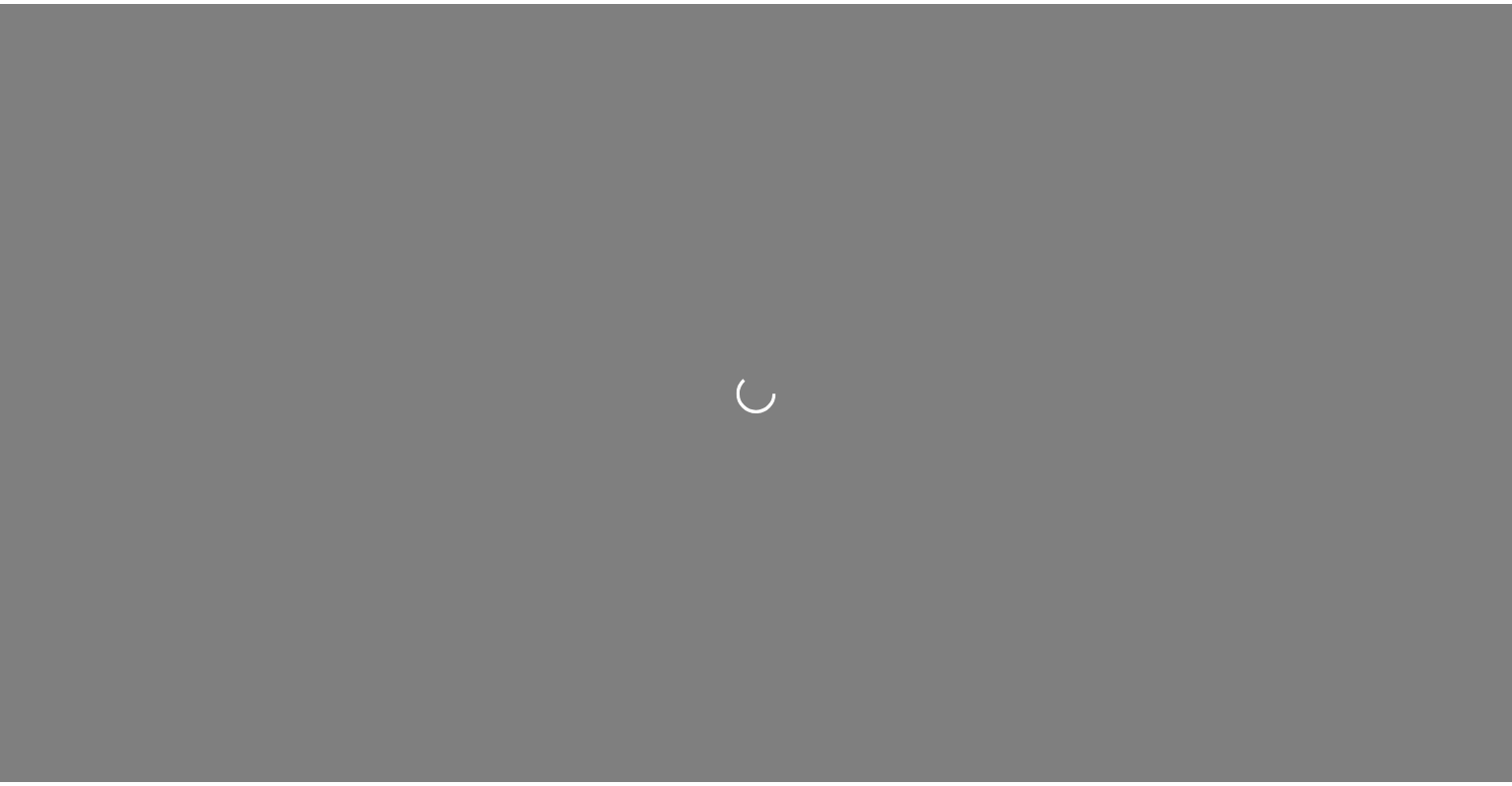 scroll, scrollTop: 0, scrollLeft: 0, axis: both 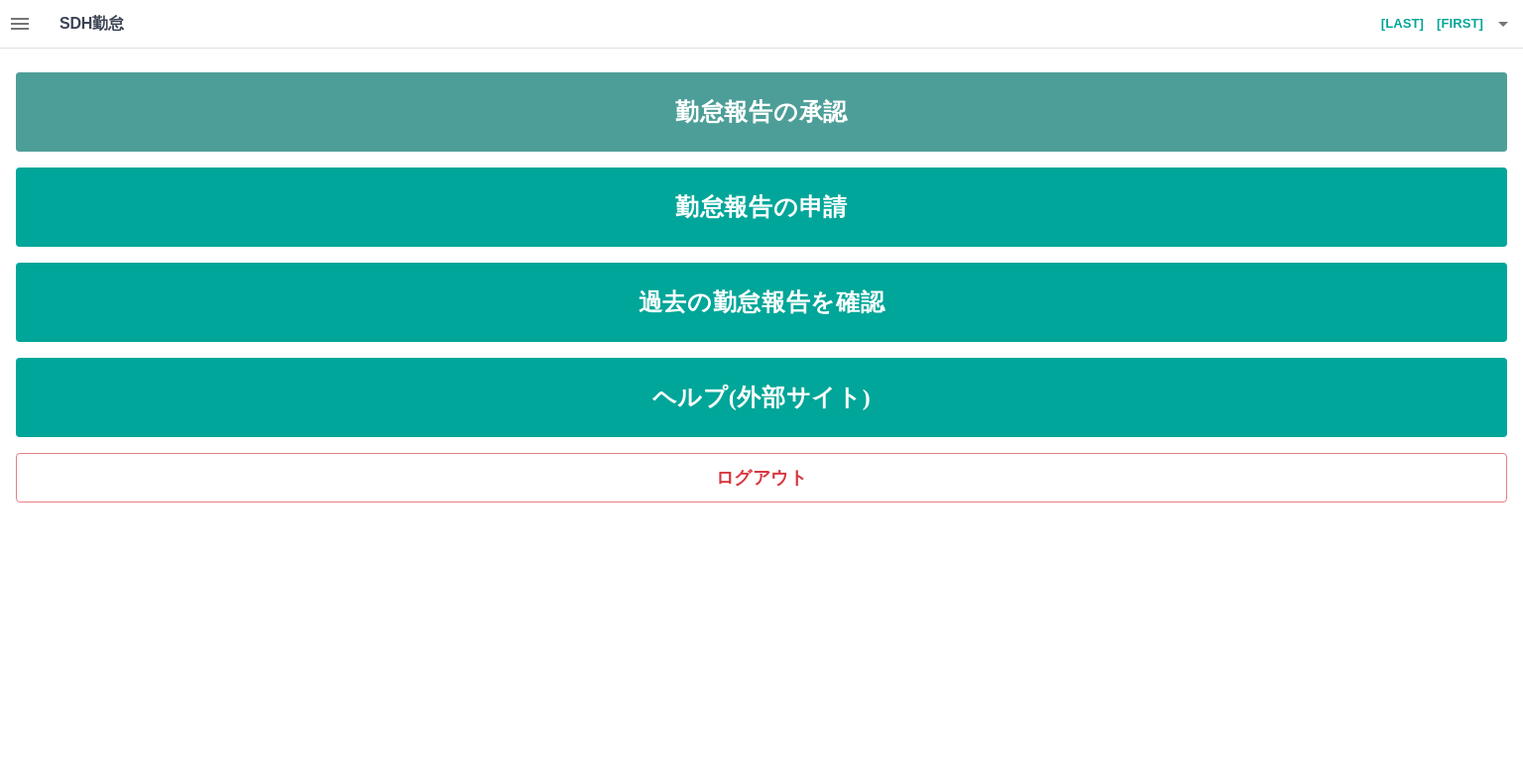 click on "勤怠報告の承認" at bounding box center [762, 112] 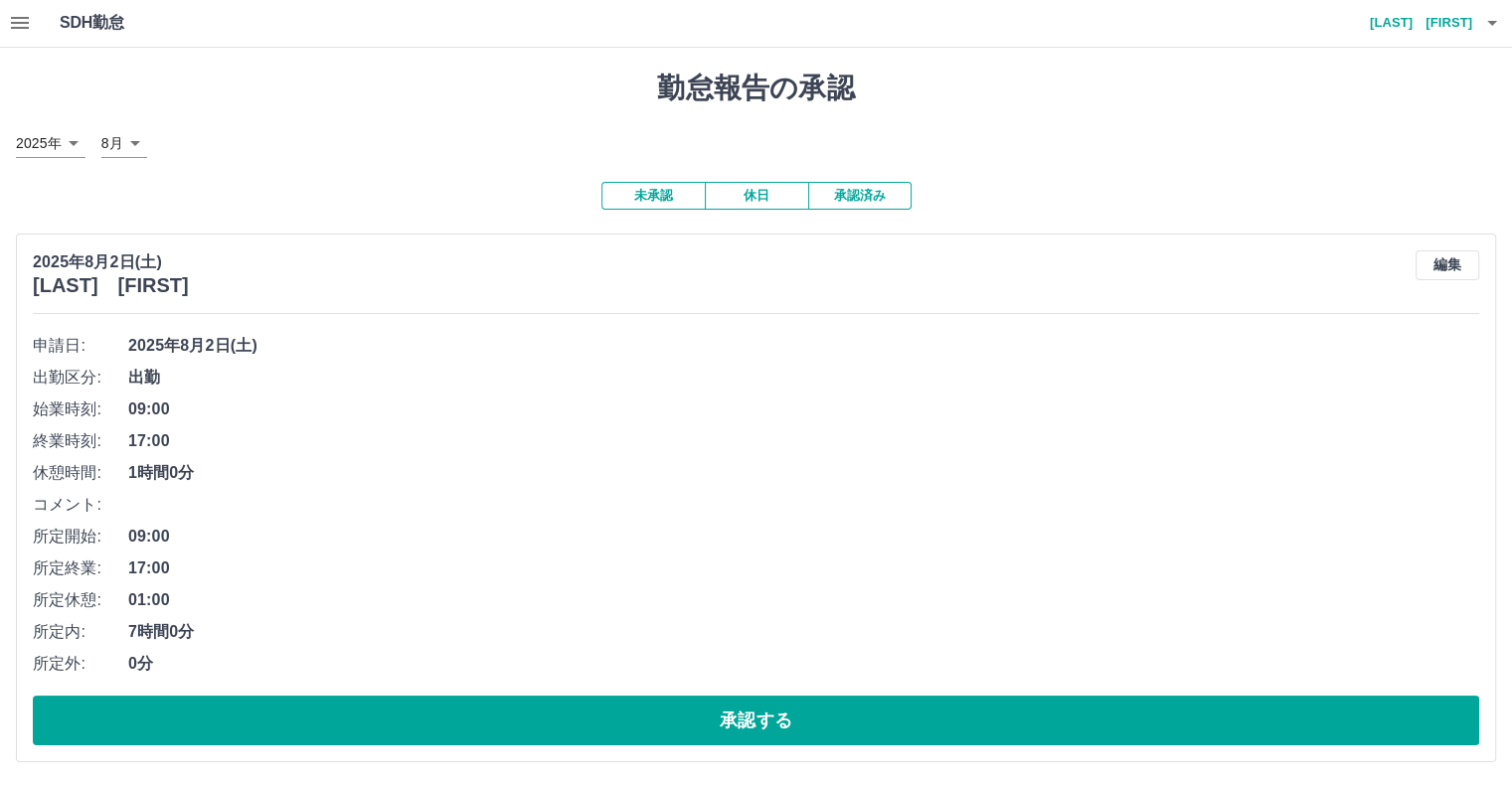 scroll, scrollTop: 0, scrollLeft: 0, axis: both 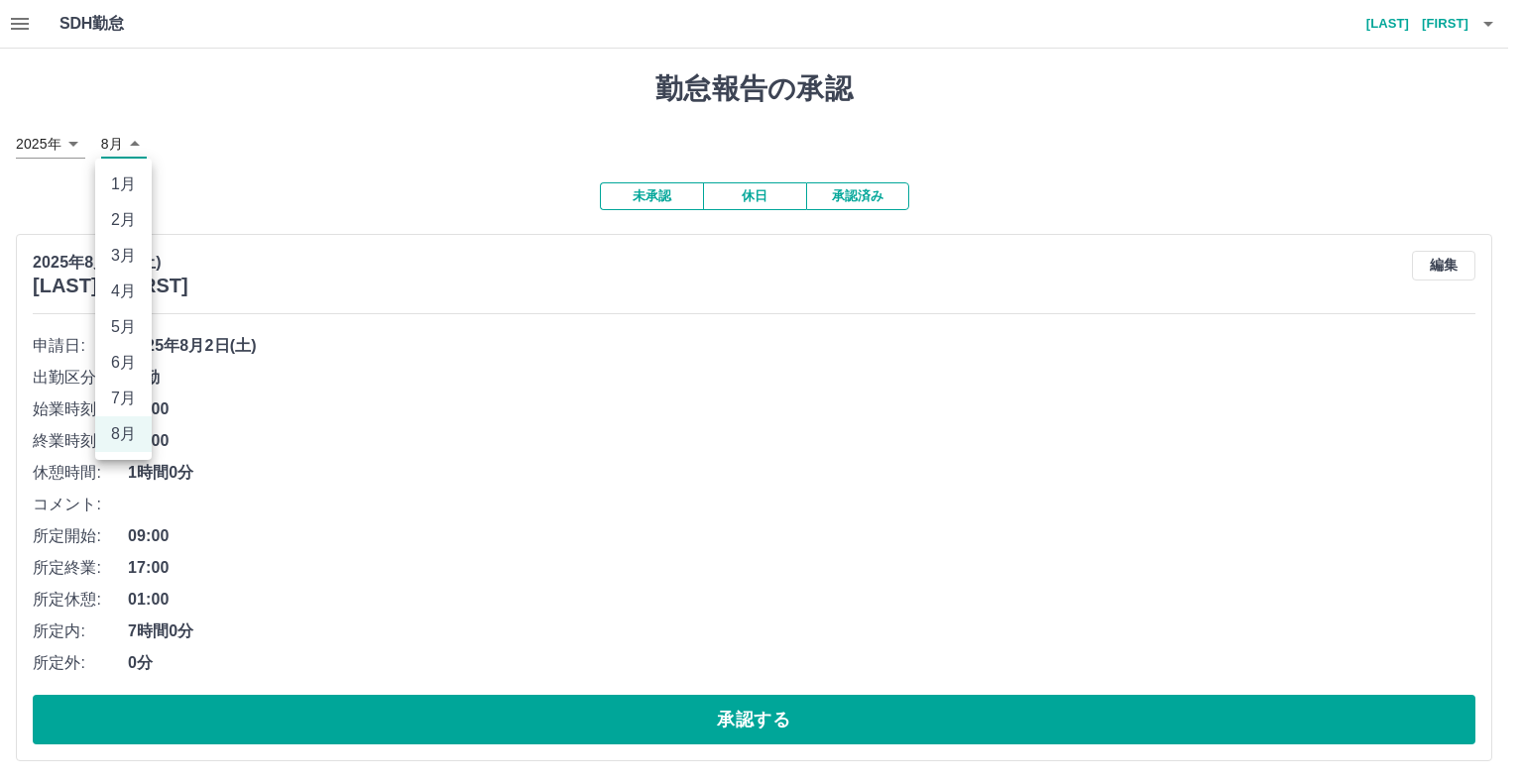 click on "SDH勤怠 小林　学 勤怠報告の承認 2025年 **** 8月 * 未承認 休日 承認済み 2025年8月2日(土) 小林　学 編集 申請日: 2025年8月2日(土) 出勤区分: 出勤 始業時刻: 09:00 終業時刻: 17:00 休憩時間: 1時間0分 コメント: 所定開始: 09:00 所定終業: 17:00 所定休憩: 01:00 所定内: 7時間0分 所定外: 0分 承認する 2025年8月1日(金) 小林　仁子 編集 申請日: 2025年8月1日(金) 出勤区分: 出勤 始業時刻: 13:00 終業時刻: 17:00 休憩時間: 0分 コメント: 所定開始: 13:00 所定終業: 17:00 所定休憩: 00:00 所定内: 4時間0分 所定外: 0分 承認する 2025年8月1日(金) 長尾　純子 編集 申請日: 2025年8月1日(金) 出勤区分: 出勤 始業時刻: 09:00 終業時刻: 17:00 休憩時間: 1時間0分 コメント: 所定開始: 09:00 所定終業: 17:00 所定休憩: 01:00 所定内: 7時間0分 所定外: 0分 承認する 2025年8月1日(金) 小林　学 編集 申請日: 2025年8月1日(金)" at bounding box center [762, 1495] 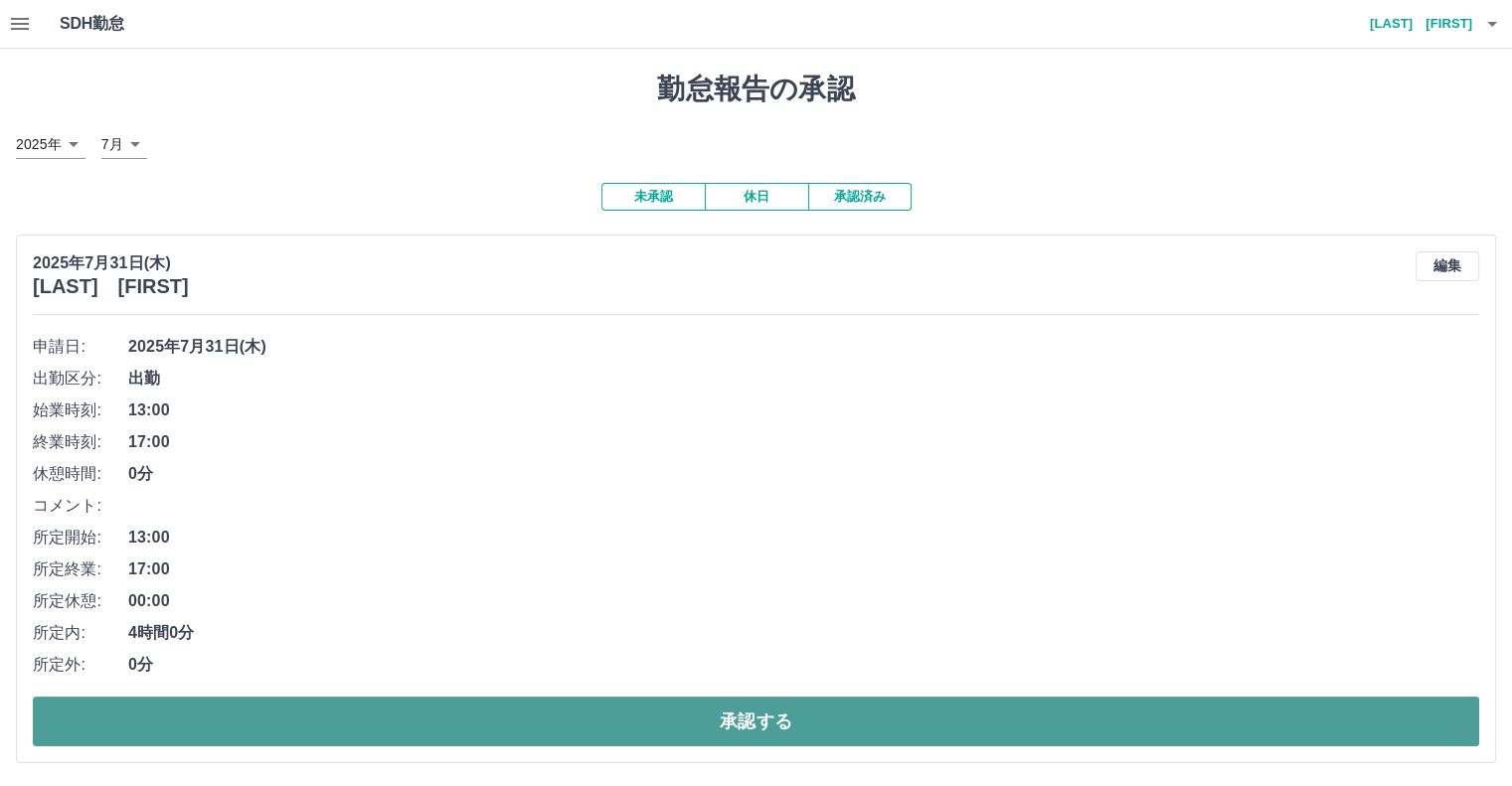 click on "承認する" at bounding box center [756, 721] 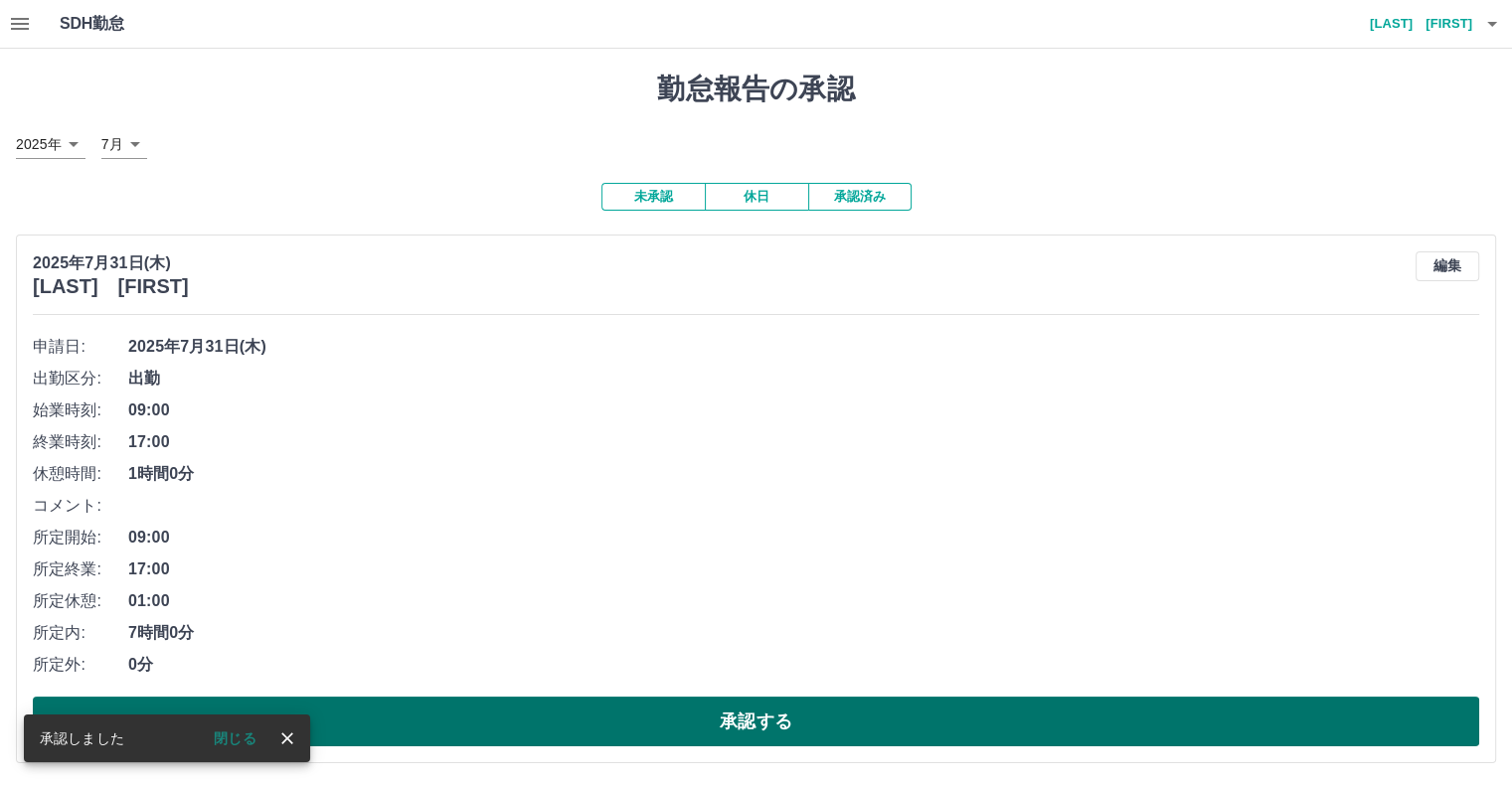 click on "承認する" at bounding box center [756, 721] 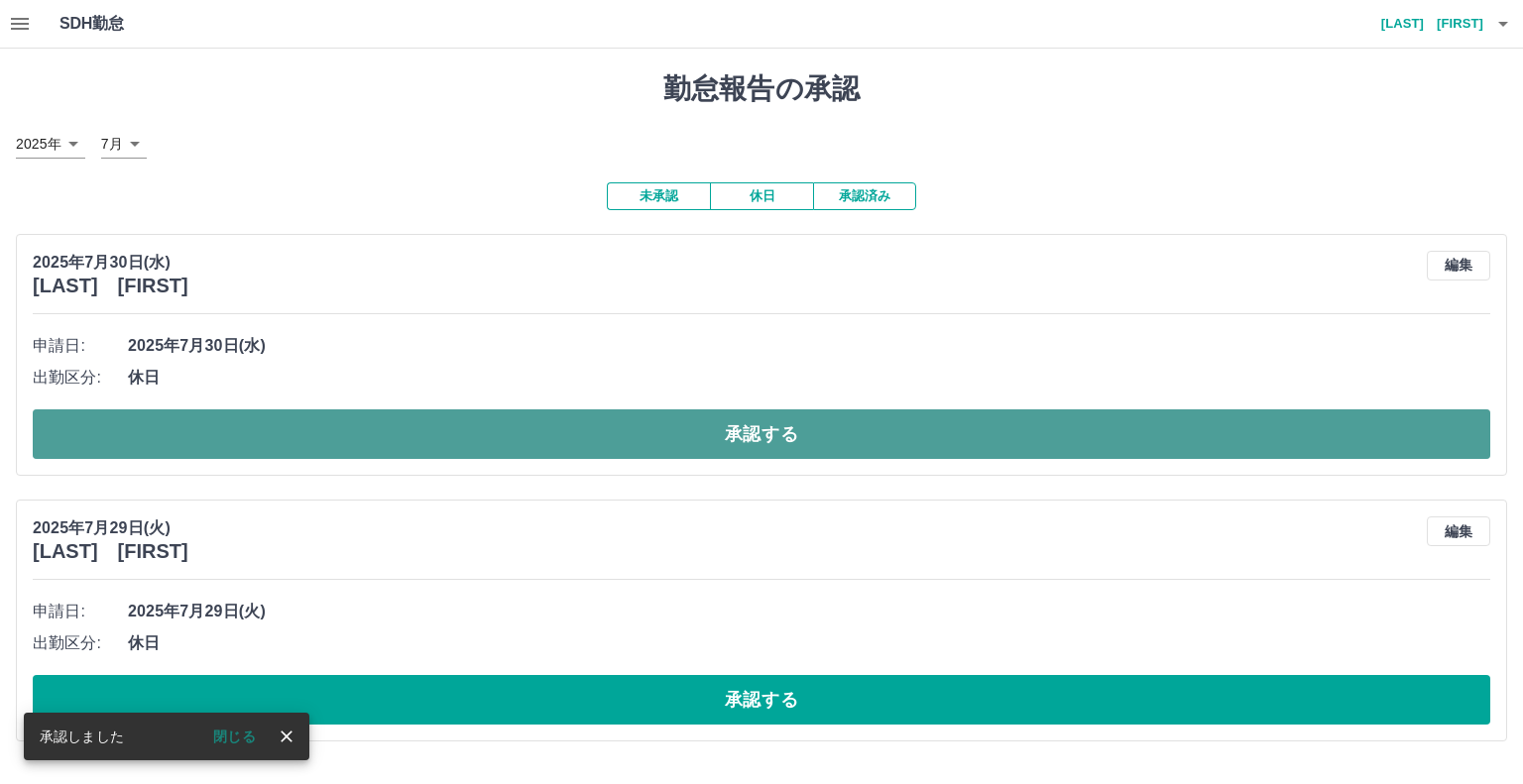 click on "承認する" at bounding box center [762, 434] 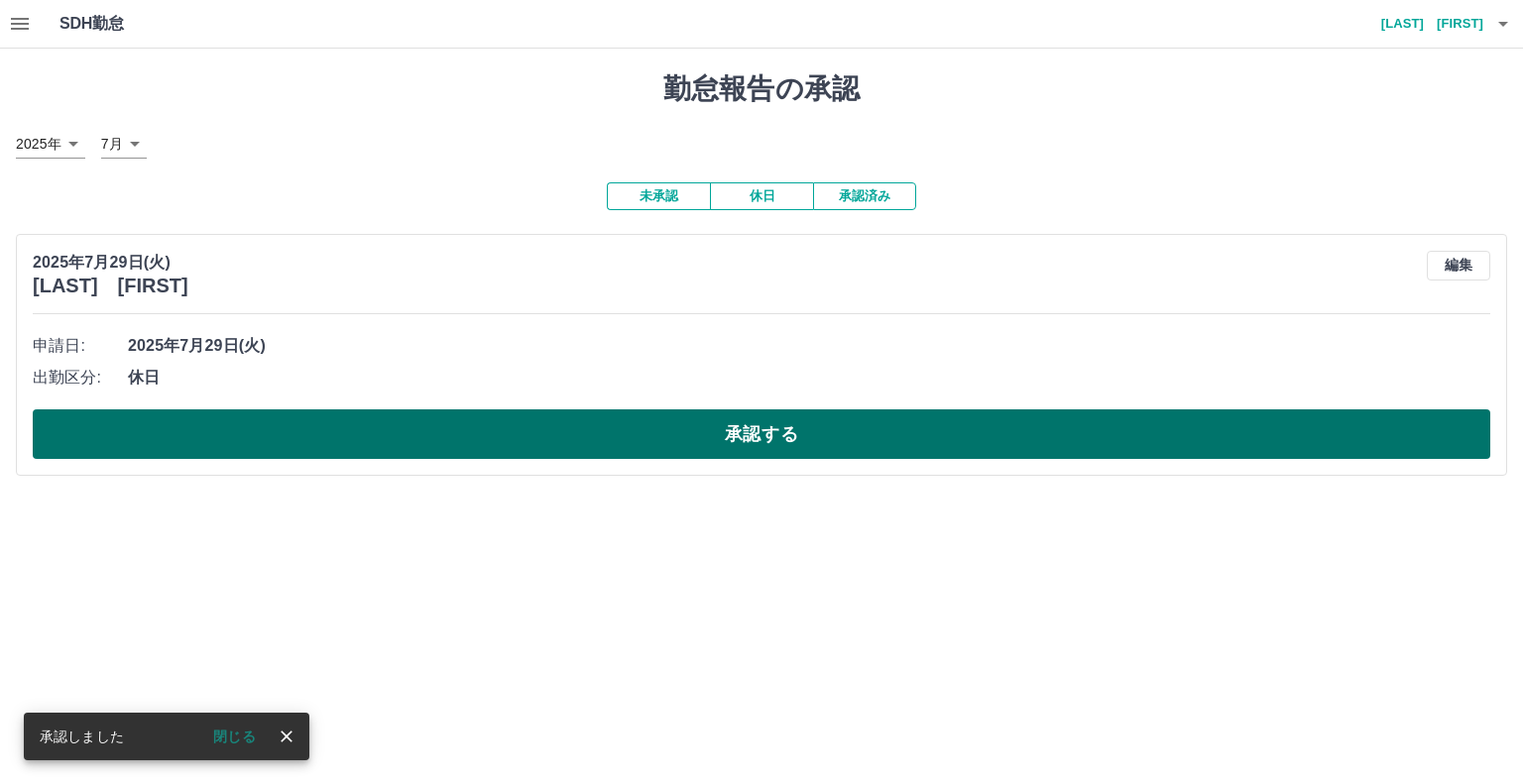 click on "承認する" at bounding box center [762, 434] 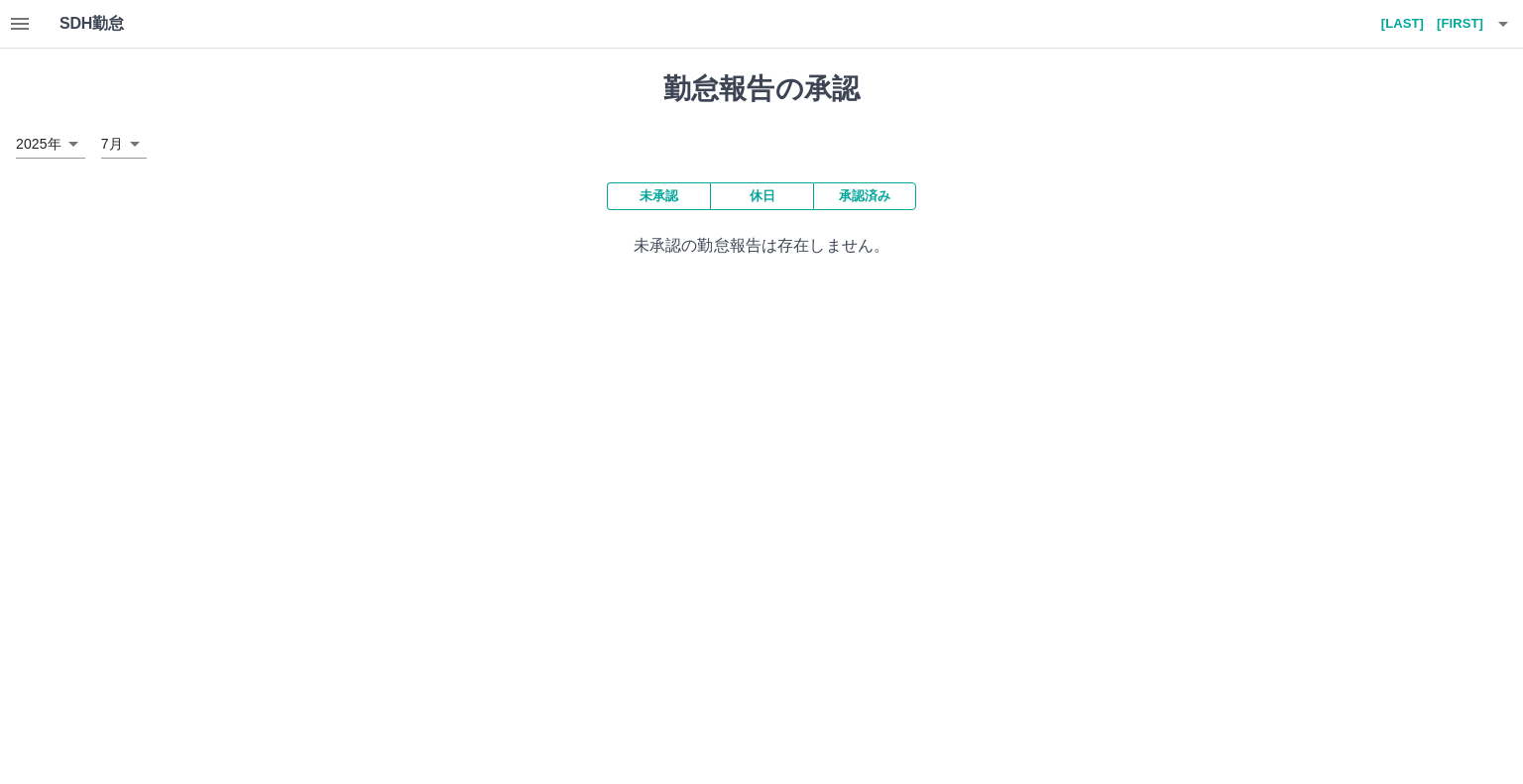 click on "SDH勤怠 小林　学 勤怠報告の承認 2025年 **** 7月 * 未承認 休日 承認済み 未承認の勤怠報告は存在しません。 SDH勤怠" at bounding box center (762, 141) 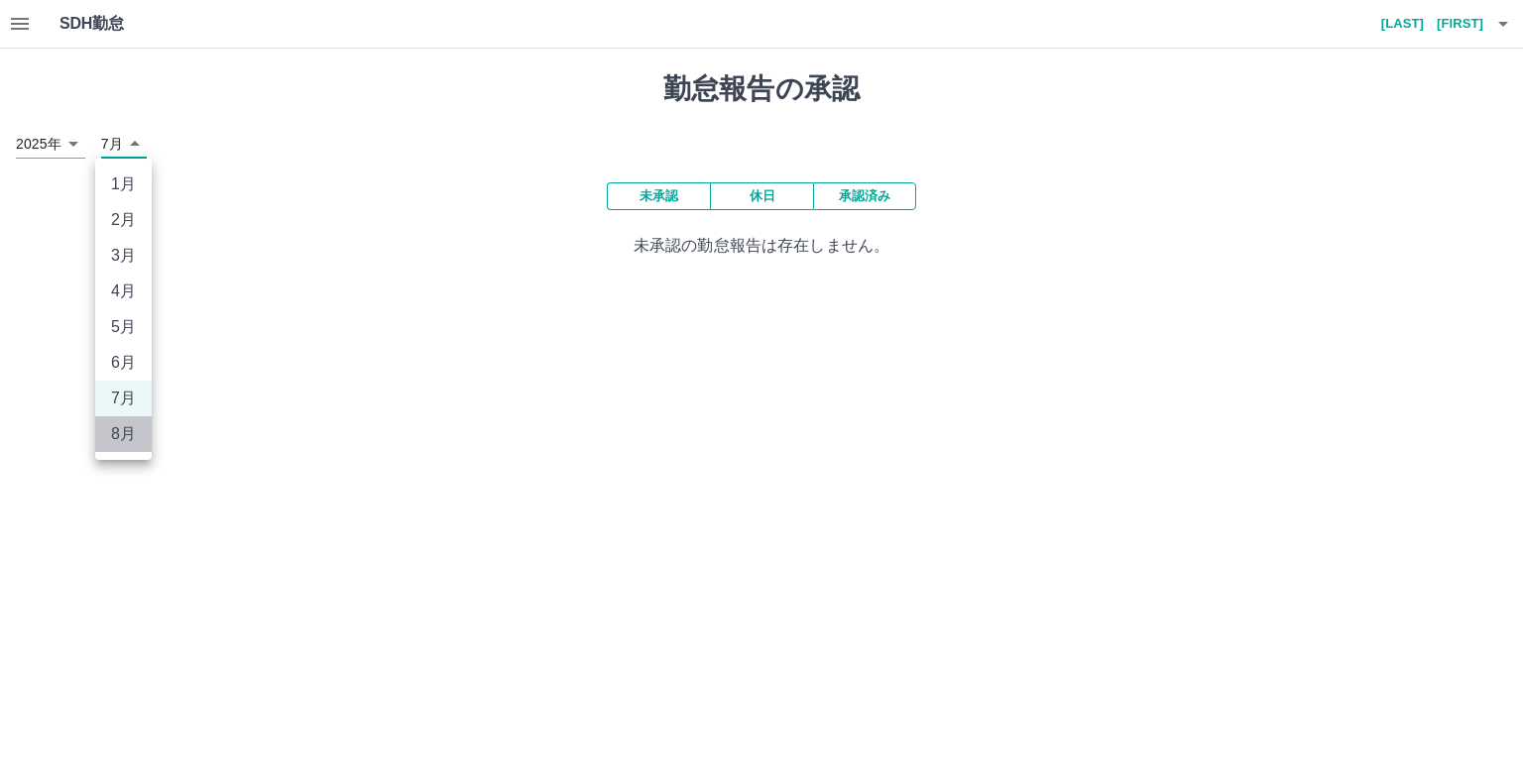 click on "8月" at bounding box center [123, 434] 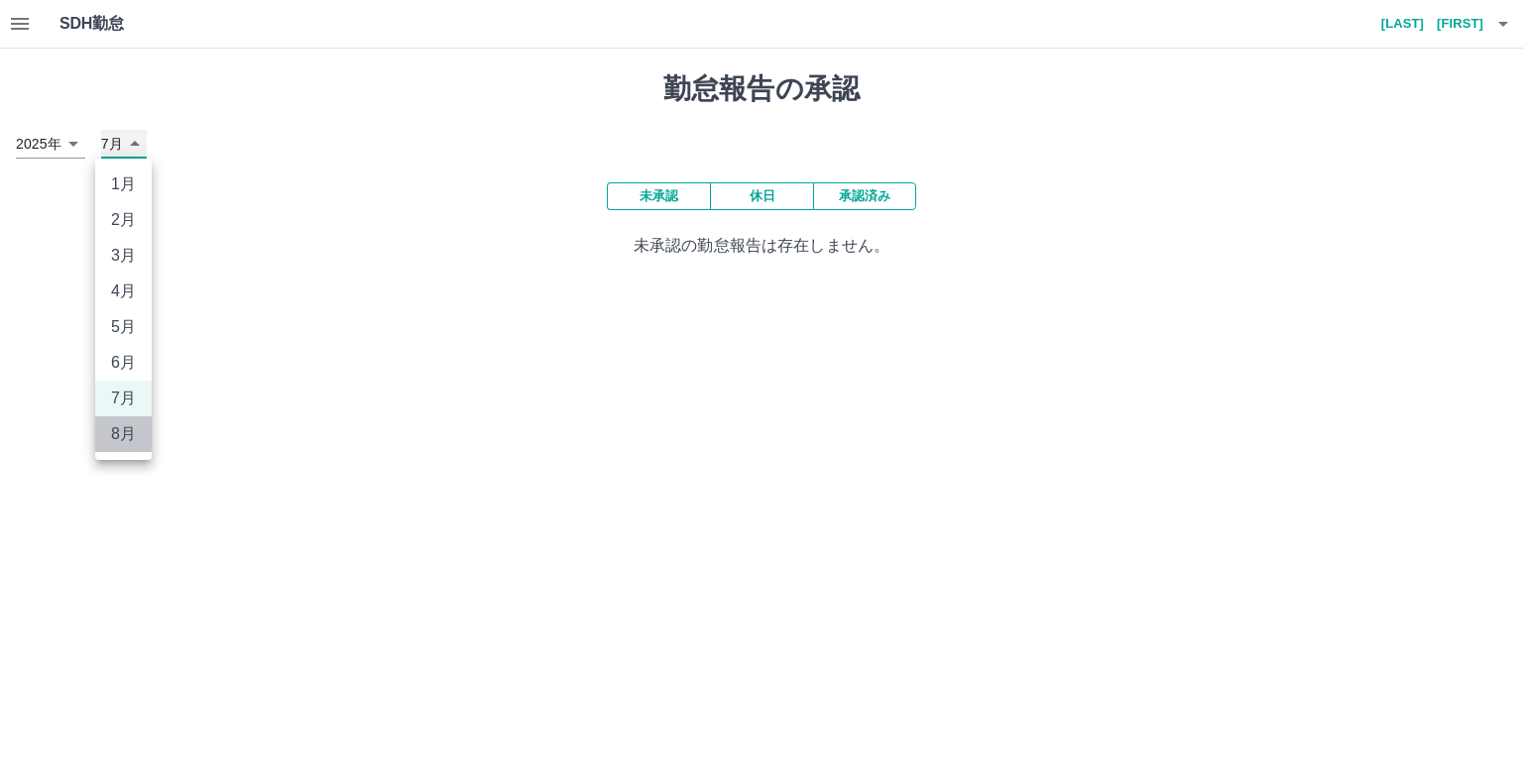 type on "*" 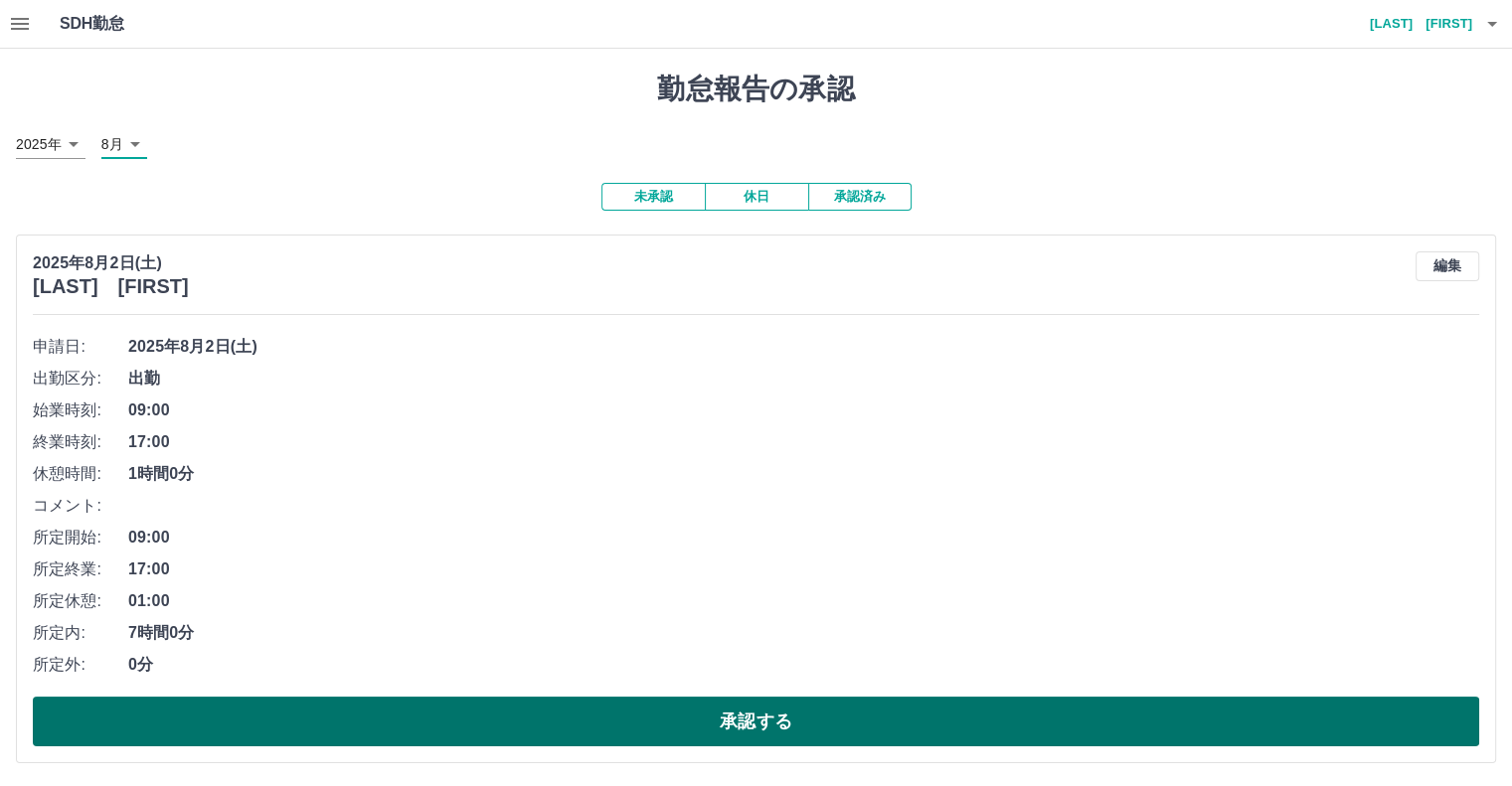 click on "承認する" at bounding box center (756, 721) 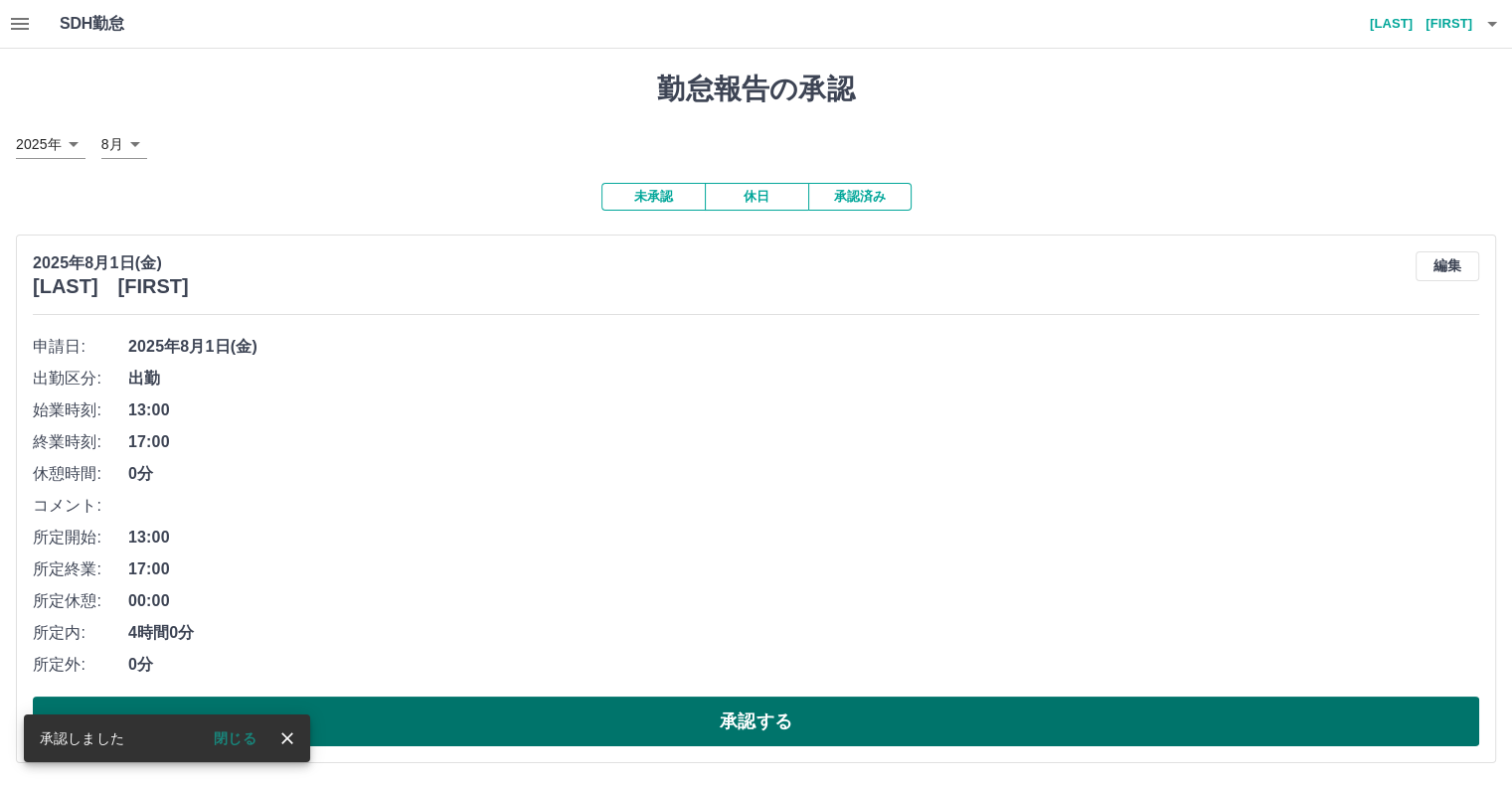 click on "承認する" at bounding box center [756, 721] 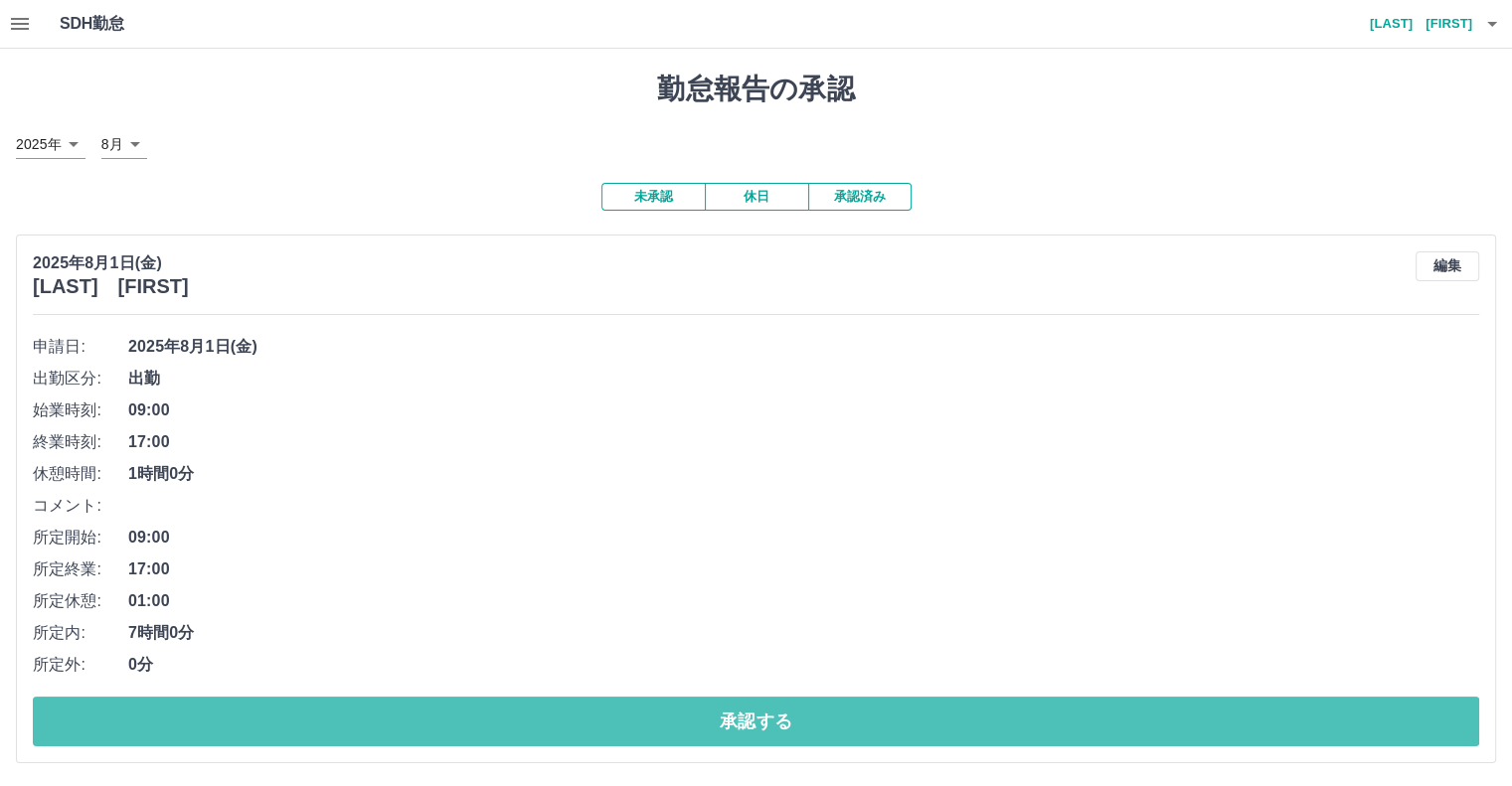 click on "承認する" at bounding box center (756, 721) 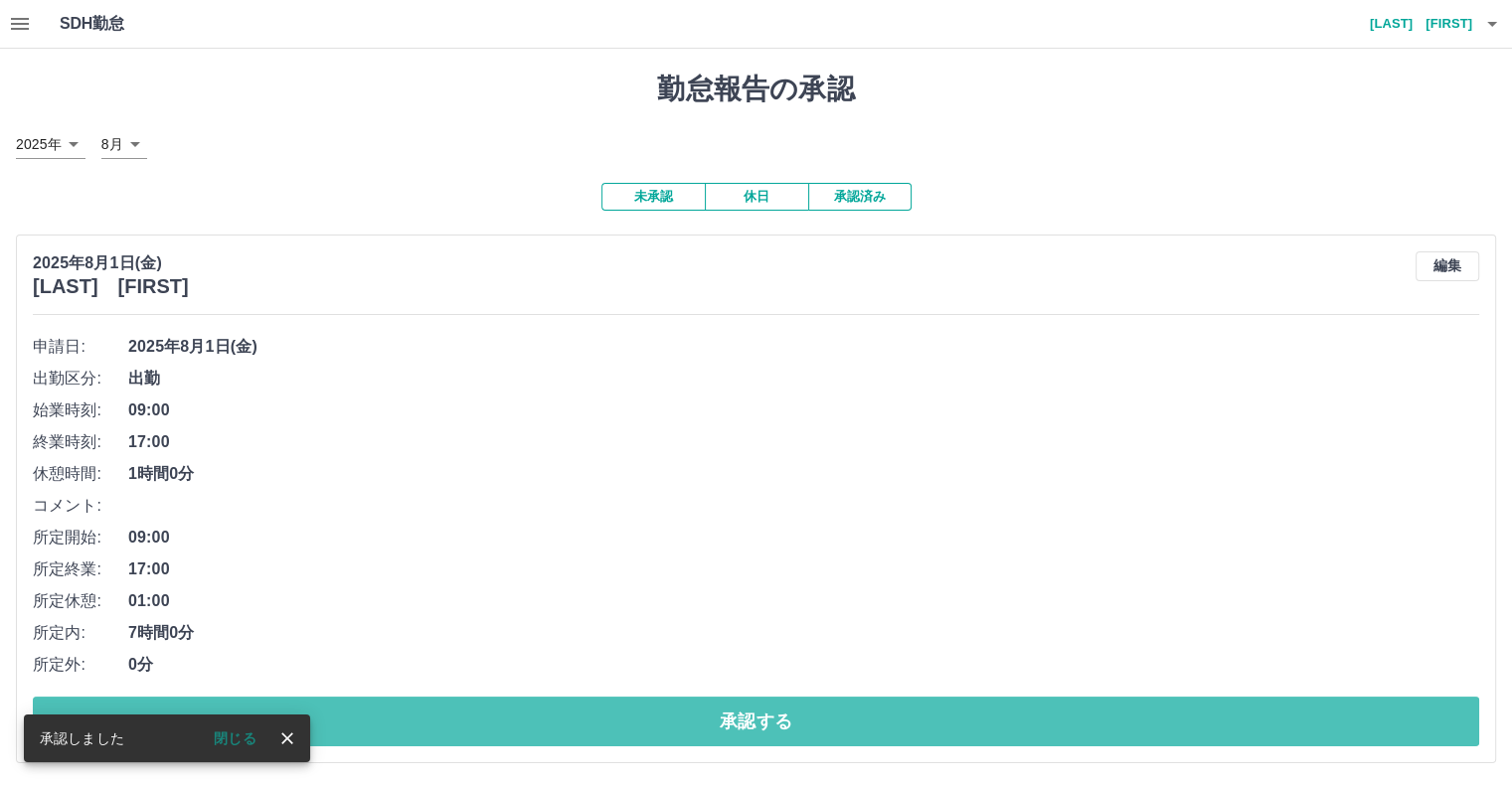 click on "承認する" at bounding box center (756, 721) 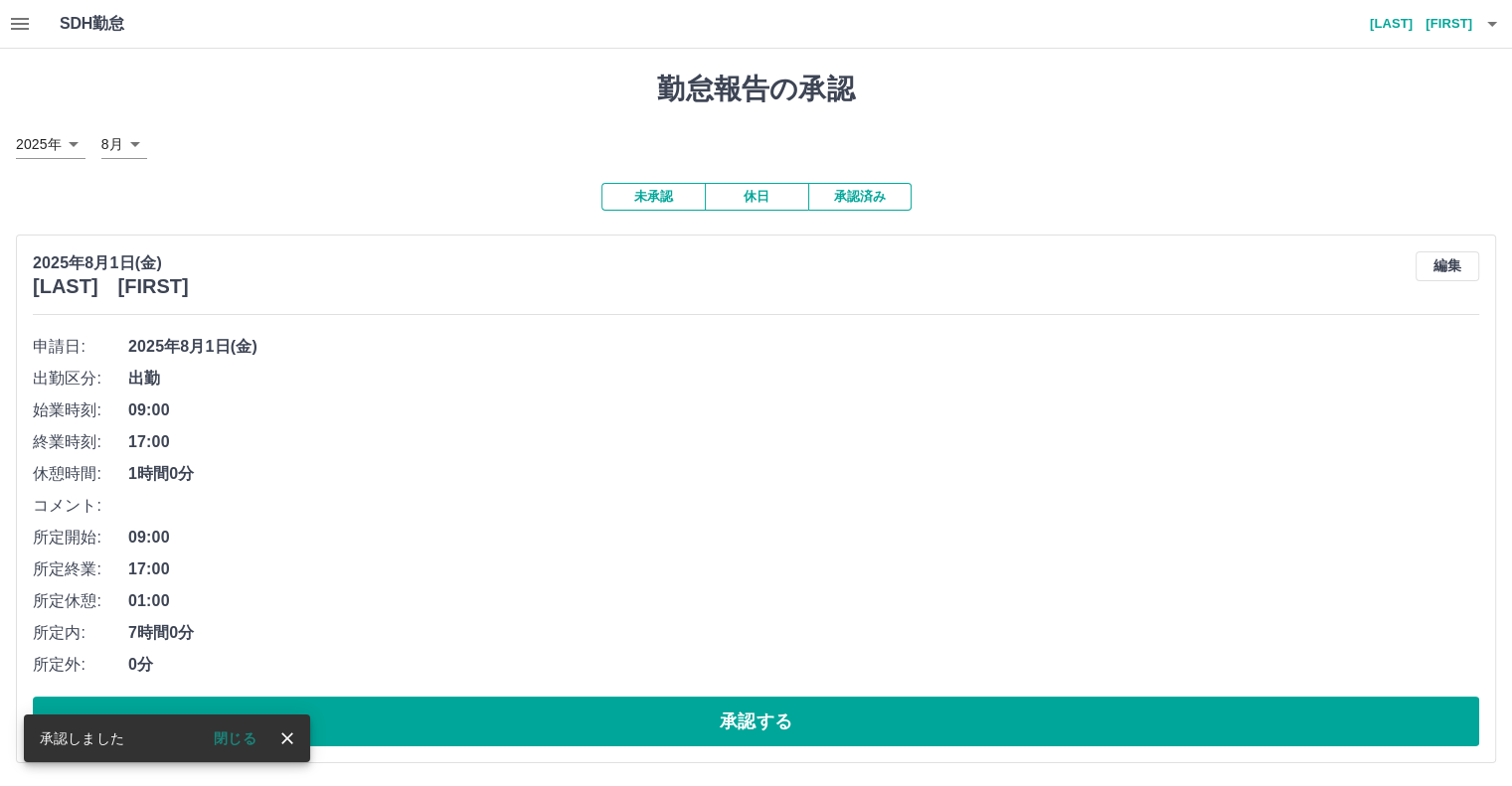 click on "承認する" at bounding box center [756, 721] 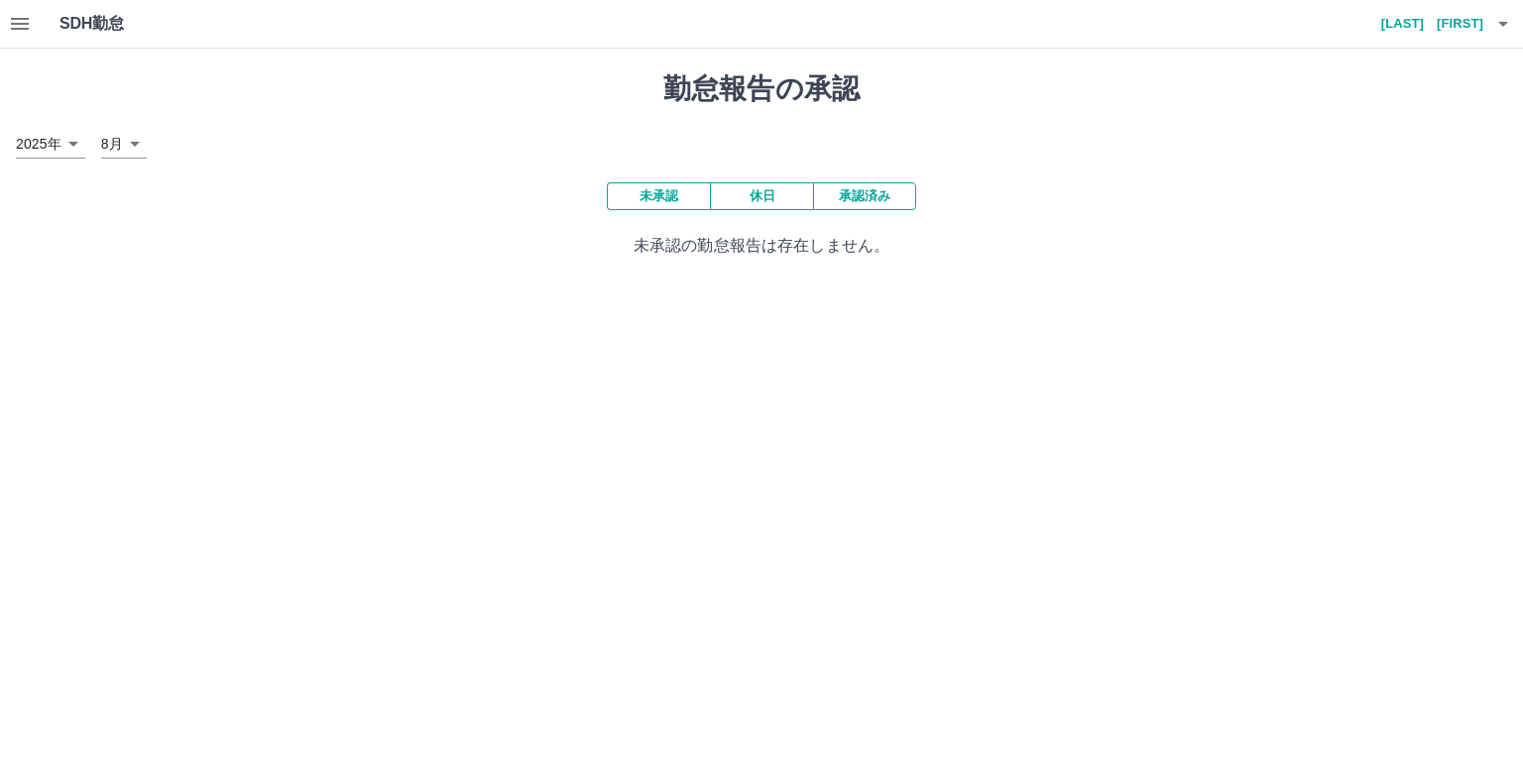 click on "承認済み" at bounding box center [865, 196] 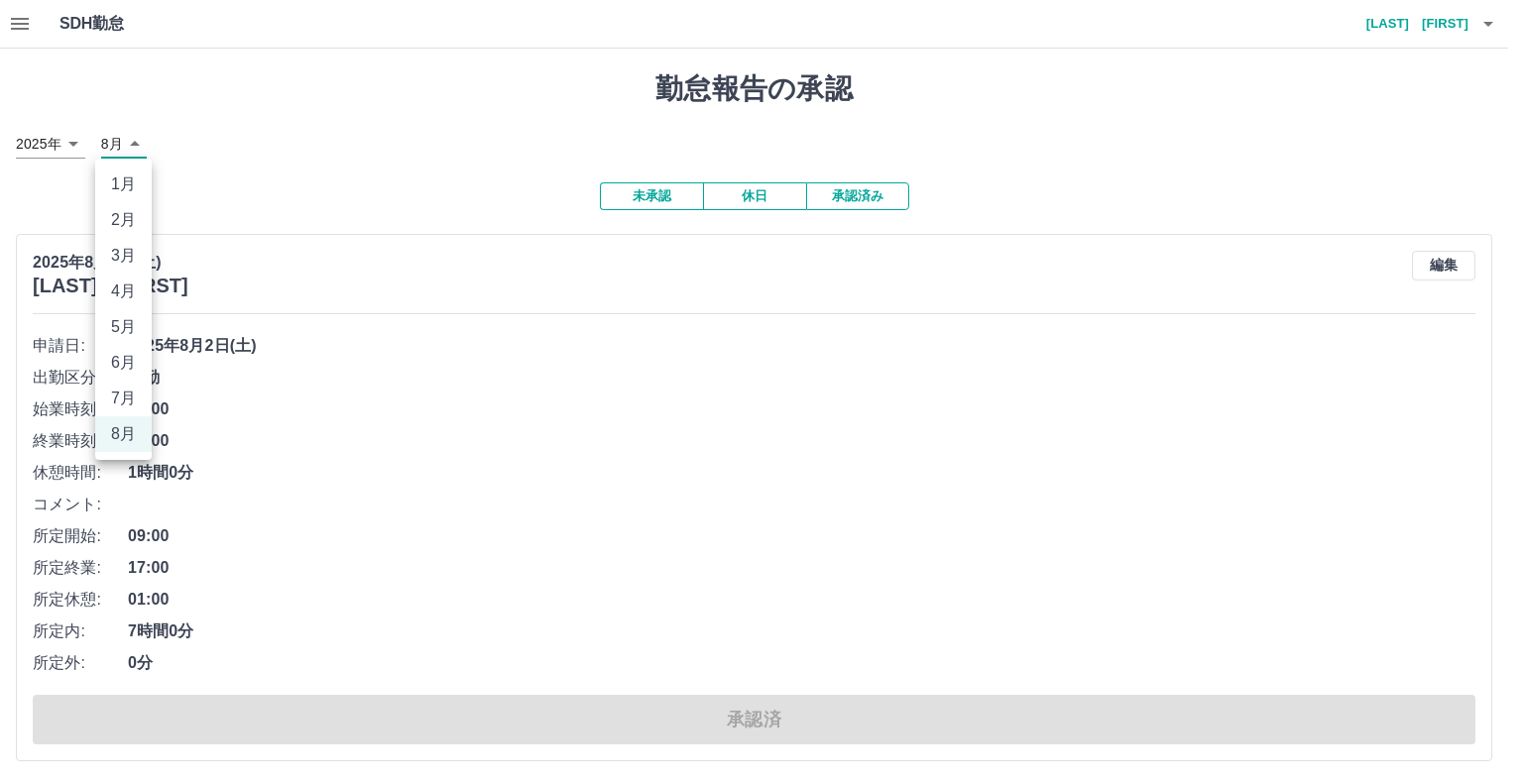 click on "SDH勤怠 小林　学 勤怠報告の承認 2025年 **** 8月 * 未承認 休日 承認済み 2025年8月2日(土) 小林　学 編集 申請日: 2025年8月2日(土) 出勤区分: 出勤 始業時刻: 09:00 終業時刻: 17:00 休憩時間: 1時間0分 コメント: 所定開始: 09:00 所定終業: 17:00 所定休憩: 01:00 所定内: 7時間0分 所定外: 0分 承認済 2025年8月1日(金) 小林　仁子 編集 申請日: 2025年8月1日(金) 出勤区分: 出勤 始業時刻: 13:00 終業時刻: 17:00 休憩時間: 0分 コメント: 所定開始: 13:00 所定終業: 17:00 所定休憩: 00:00 所定内: 4時間0分 所定外: 0分 承認済 2025年8月1日(金) 長尾　純子 編集 申請日: 2025年8月1日(金) 出勤区分: 出勤 始業時刻: 09:00 終業時刻: 17:00 休憩時間: 1時間0分 コメント: 所定開始: 09:00 所定終業: 17:00 所定休憩: 01:00 所定内: 7時間0分 所定外: 0分 承認済 2025年8月1日(金) 小林　学 編集 申請日: 2025年8月1日(金) 出勤" at bounding box center (762, 1495) 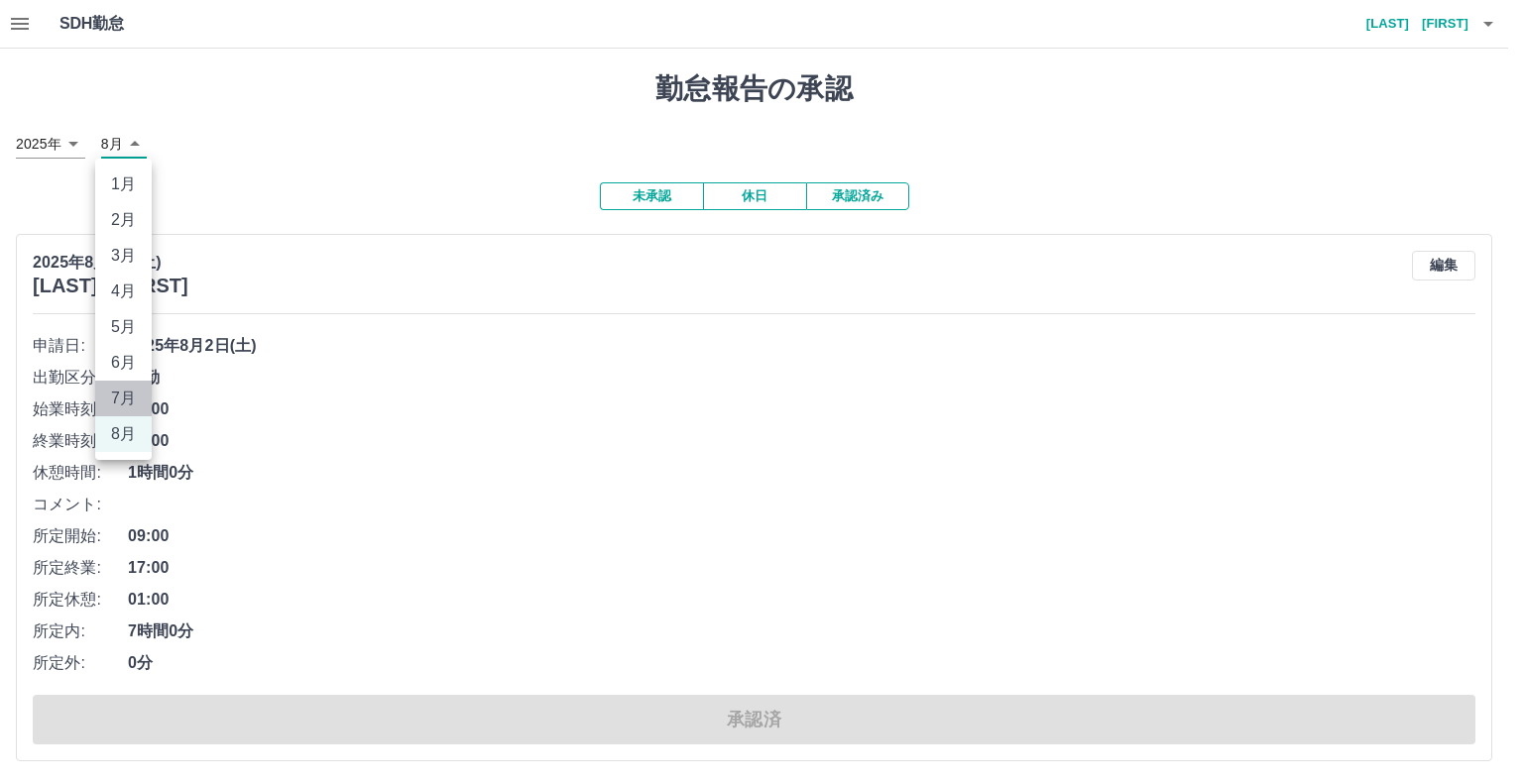 click on "7月" at bounding box center [123, 398] 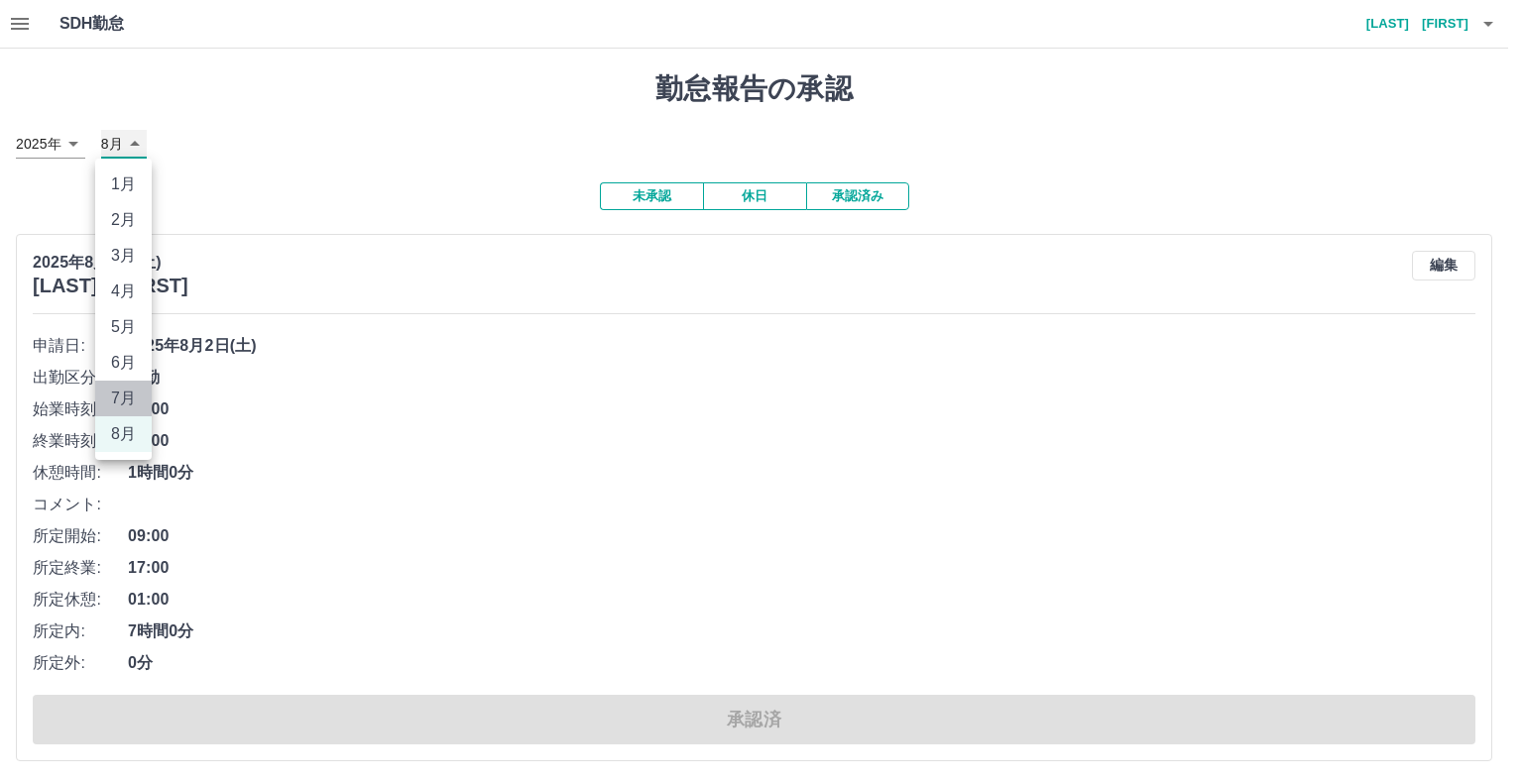 type on "*" 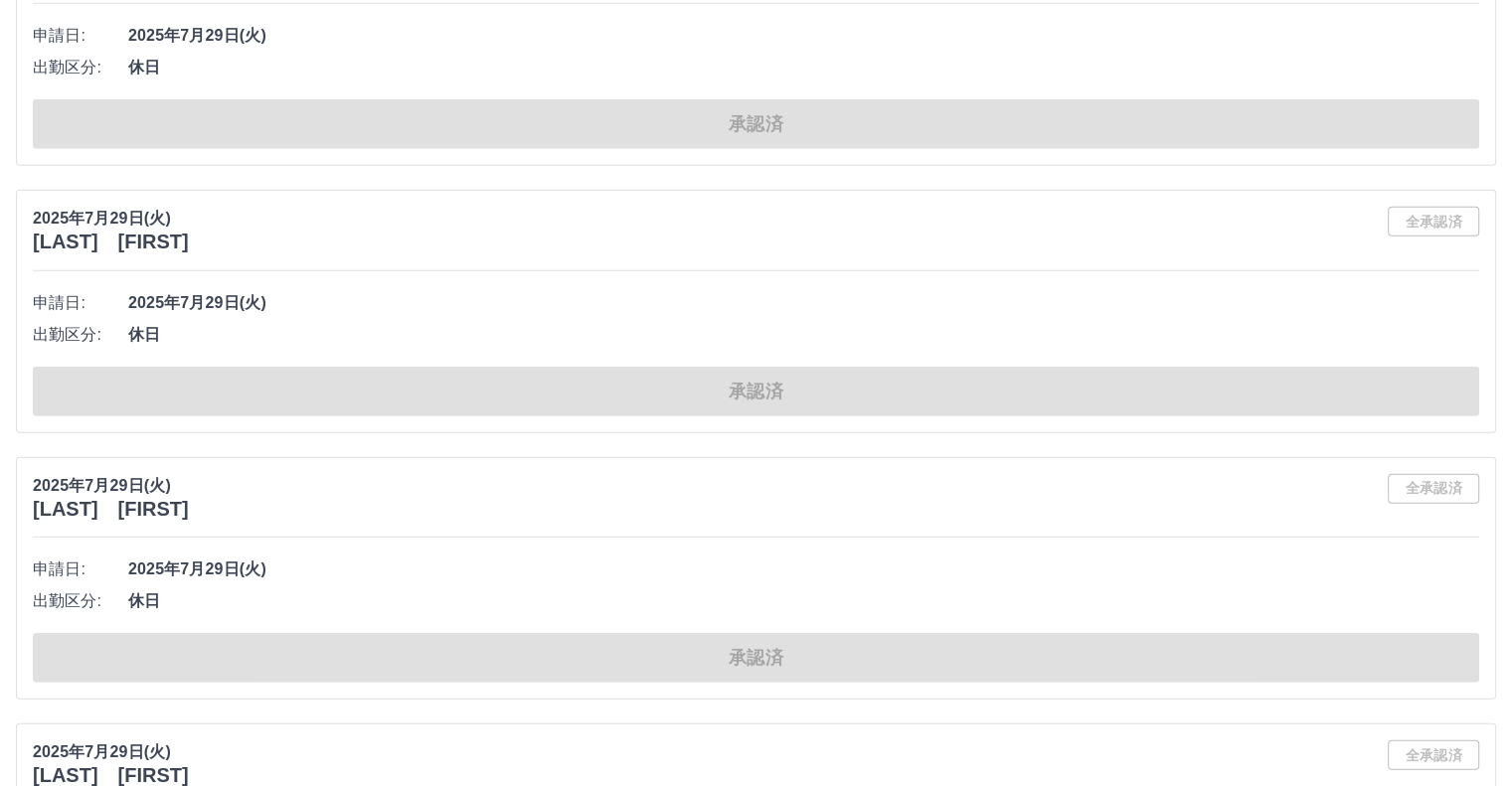scroll, scrollTop: 4571, scrollLeft: 0, axis: vertical 